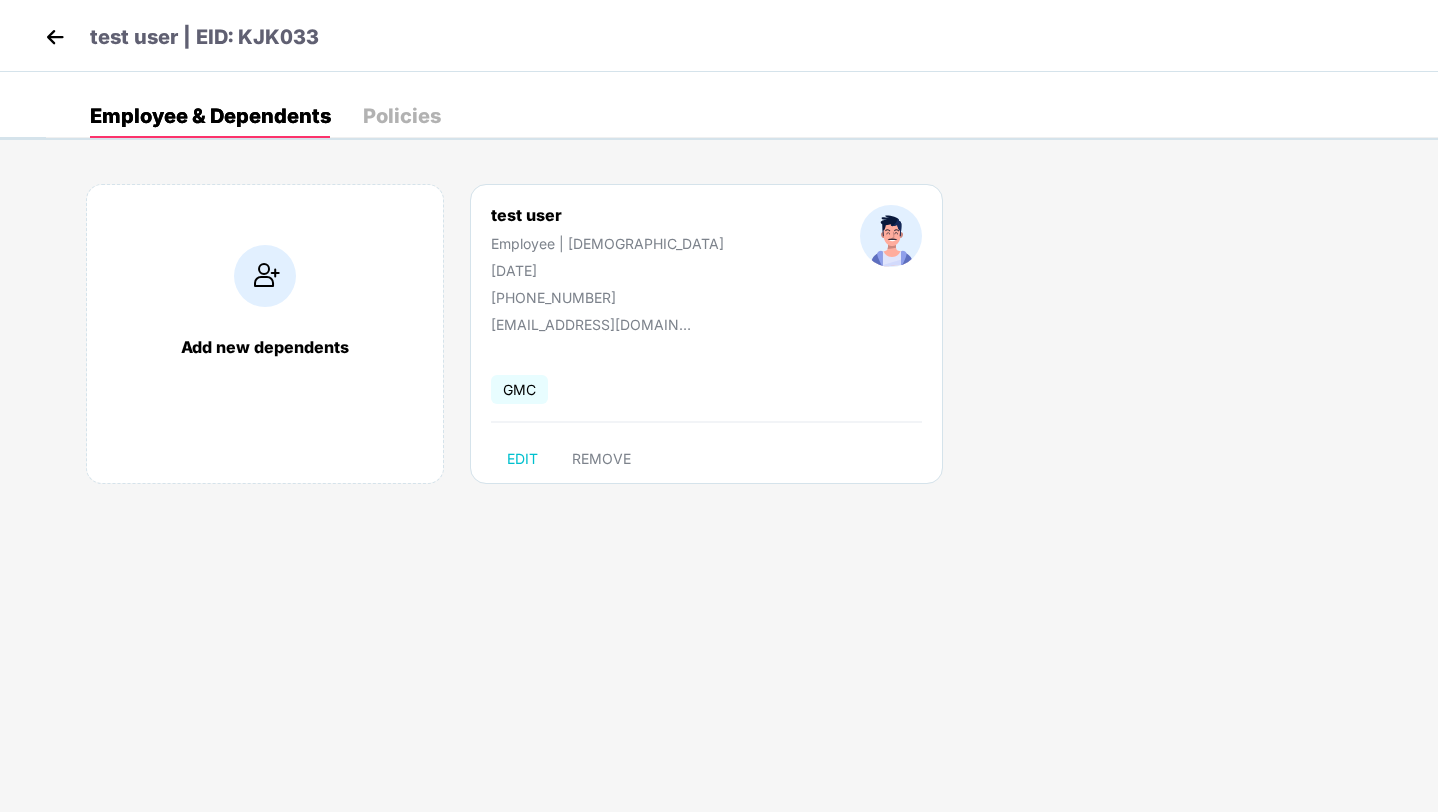 scroll, scrollTop: 0, scrollLeft: 0, axis: both 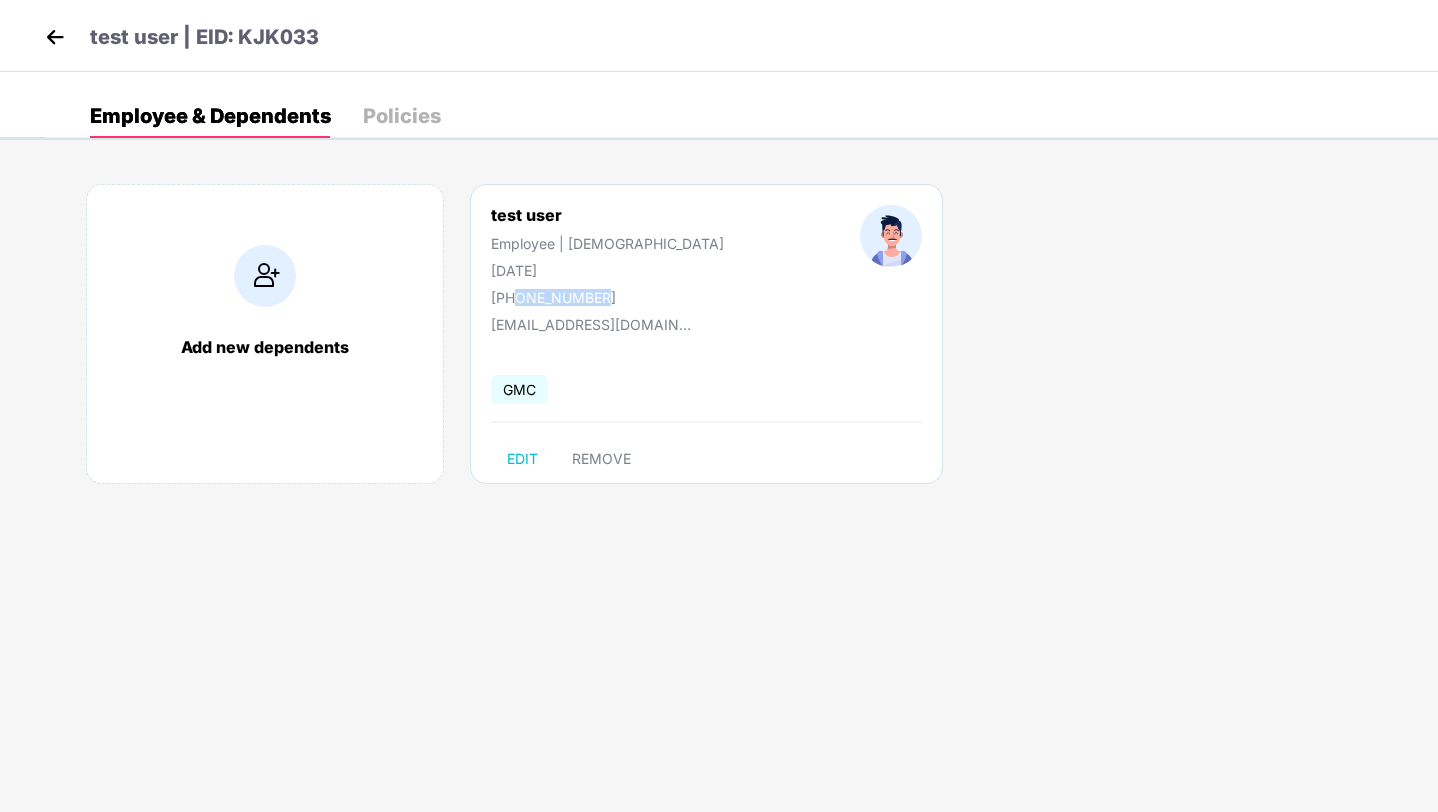 click at bounding box center [55, 37] 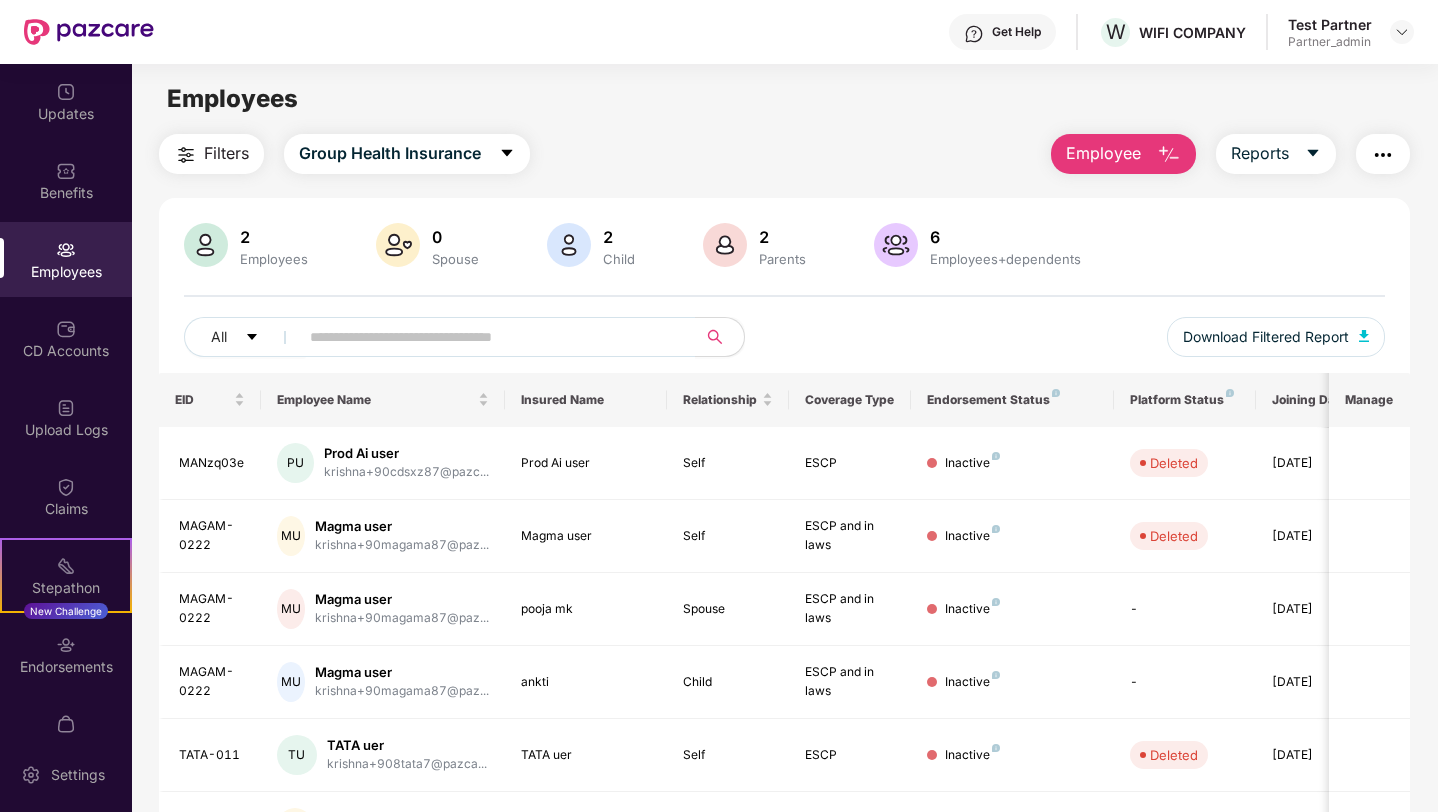 click on "Filters Group Health Insurance Employee  Reports 2 Employees 0 Spouse 2 Child [DEMOGRAPHIC_DATA] Parents 6 Employees+dependents All Download Filtered Report EID Employee Name Insured Name Relationship Coverage Type Endorsement Status Platform Status Joining Date Manage                   MANzq03e PU Prod Ai user   krishna+90cdsxz87@pazc... Prod Ai user  Self ESCP Inactive Deleted [DATE] MAGAM-0222 MU Magma user   krishna+90magama87@paz... Magma user  Self ESCP and in laws Inactive Deleted [DATE] MAGAM-0222 MU Magma user   krishna+90magama87@paz... pooja mk  Spouse ESCP and in laws Inactive - [DATE] MAGAM-0222 MU Magma user   krishna+90magama87@paz... ankti  Child ESCP and in laws Inactive - [DATE] TATA-011 TU TATA uer   krishna+908tata7@pazca... TATA uer  Self ESCP Inactive Deleted [DATE] haha-223 BU BA user   krishna+90baha87@pazca... BA user  Self ESC Inactive Deleted [DATE] haha-223 BU BA user   krishna+90baha87@pazca... pooja mk  Spouse ESC Inactive - [DATE] haha-223 BU   ESC" at bounding box center (784, 681) 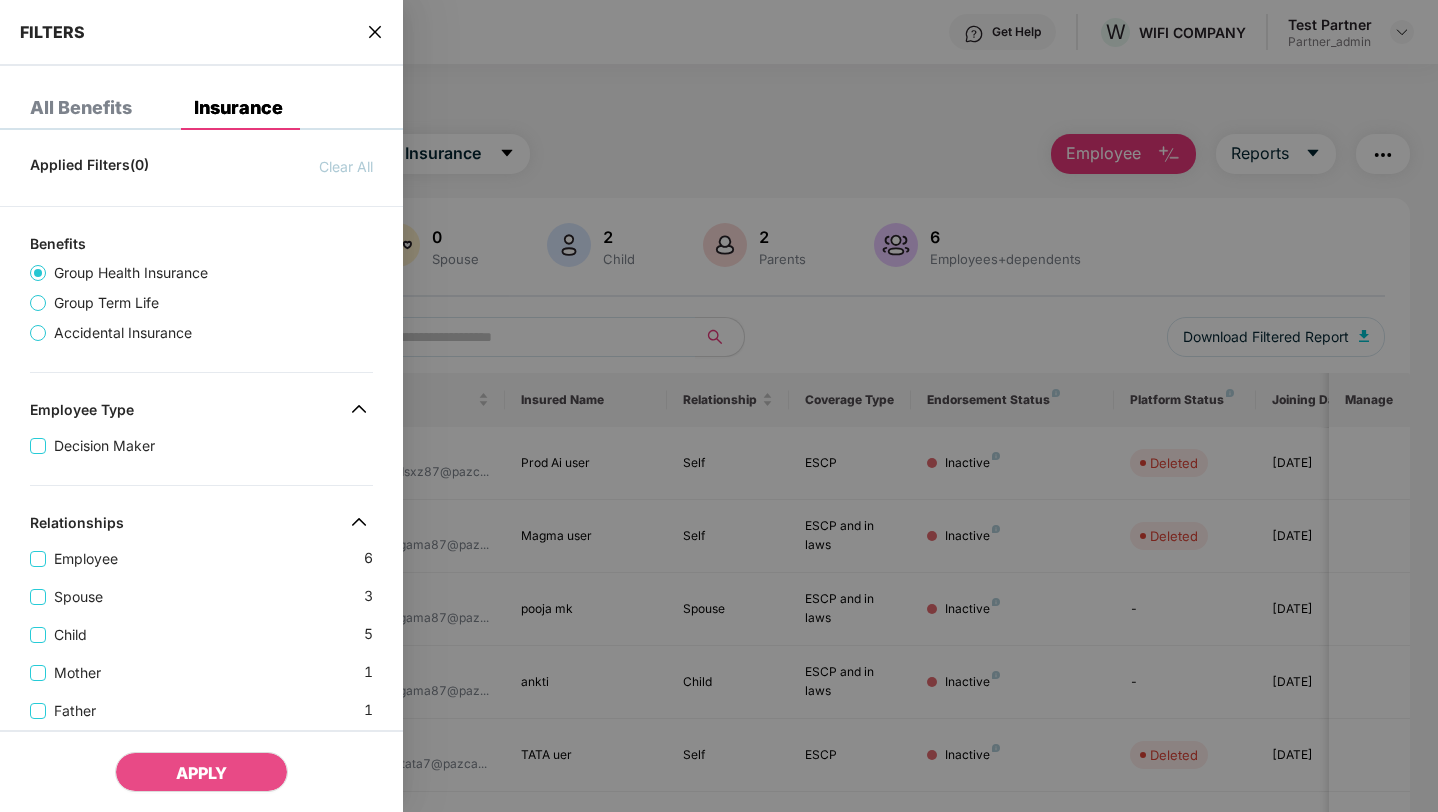 scroll, scrollTop: 666, scrollLeft: 0, axis: vertical 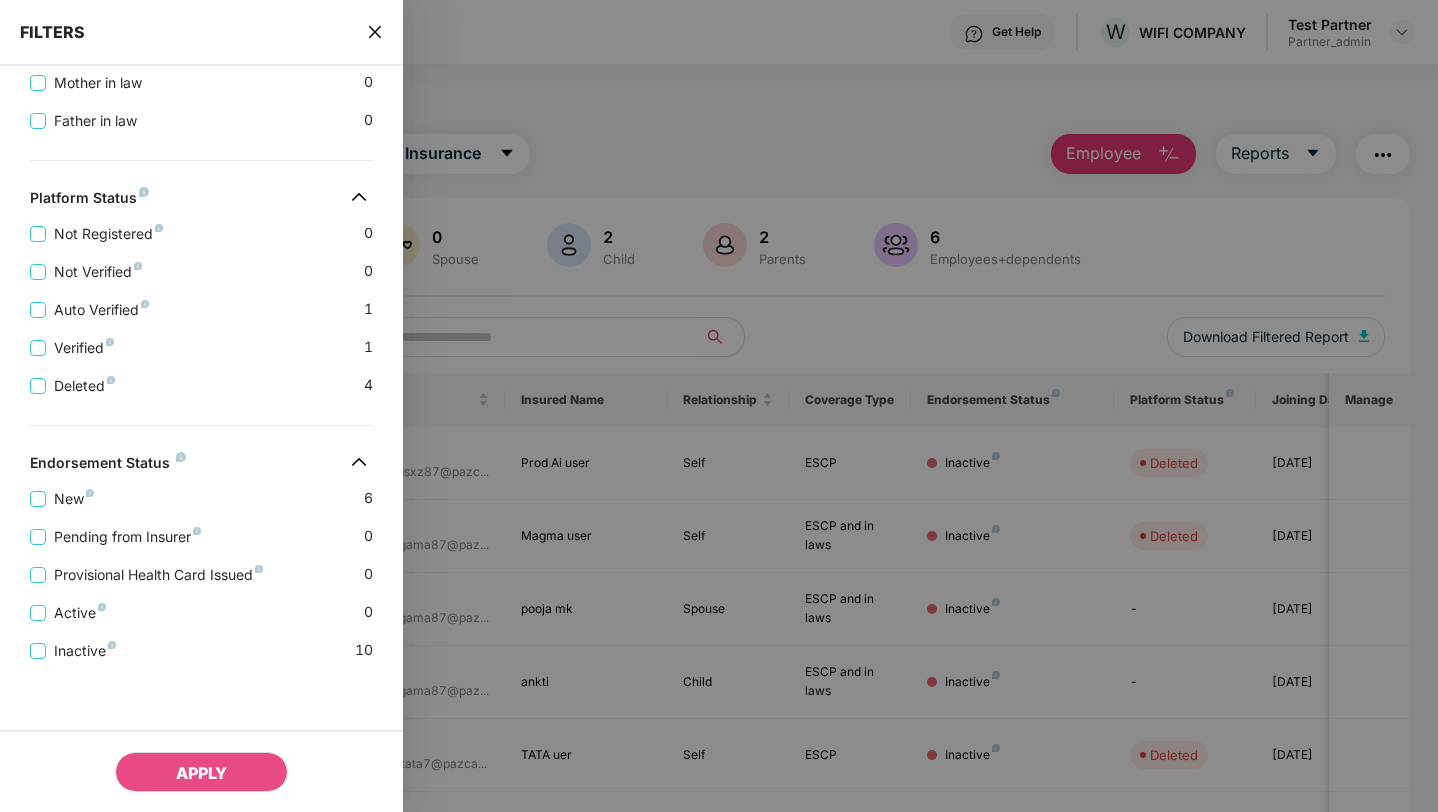 click on "FILTERS" at bounding box center (201, 33) 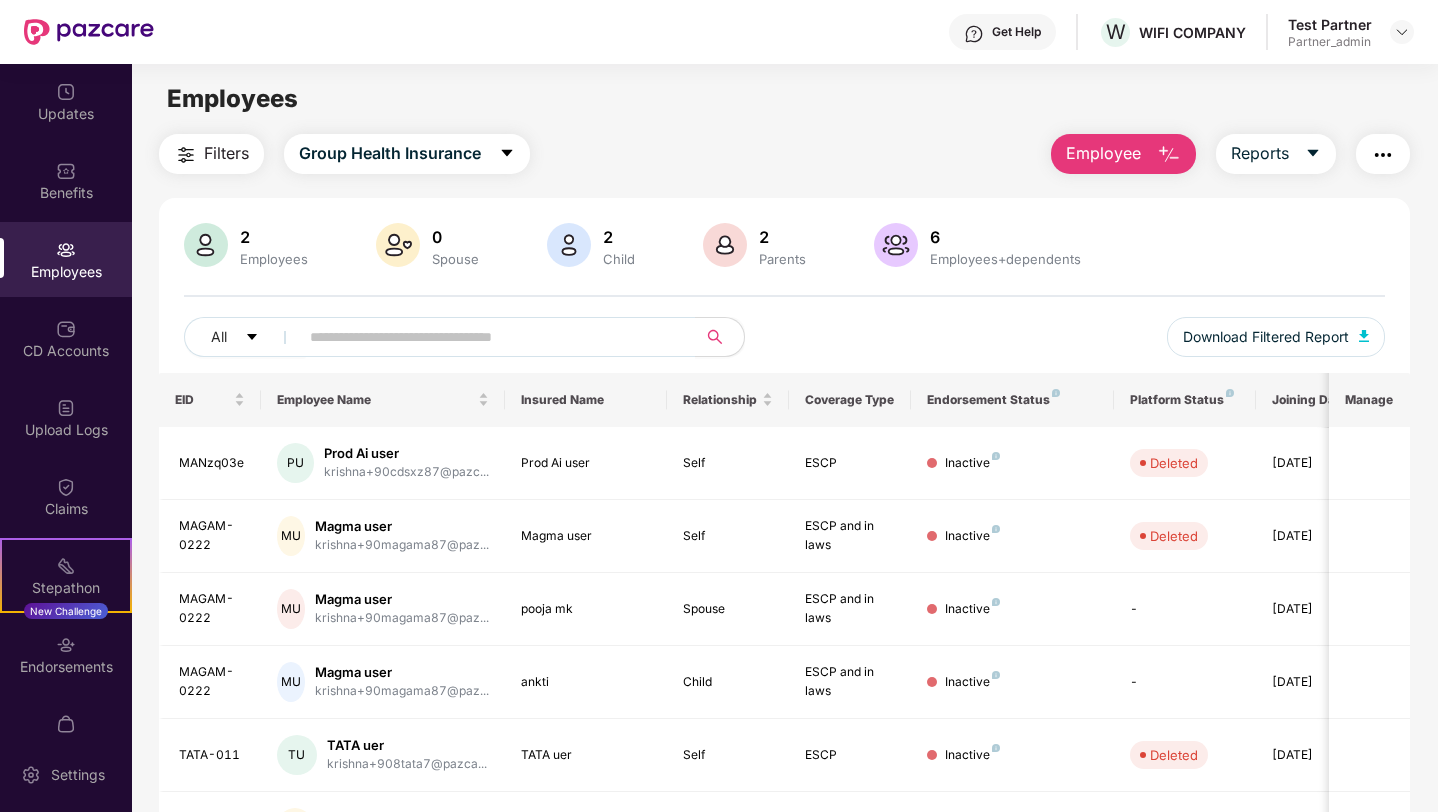 type 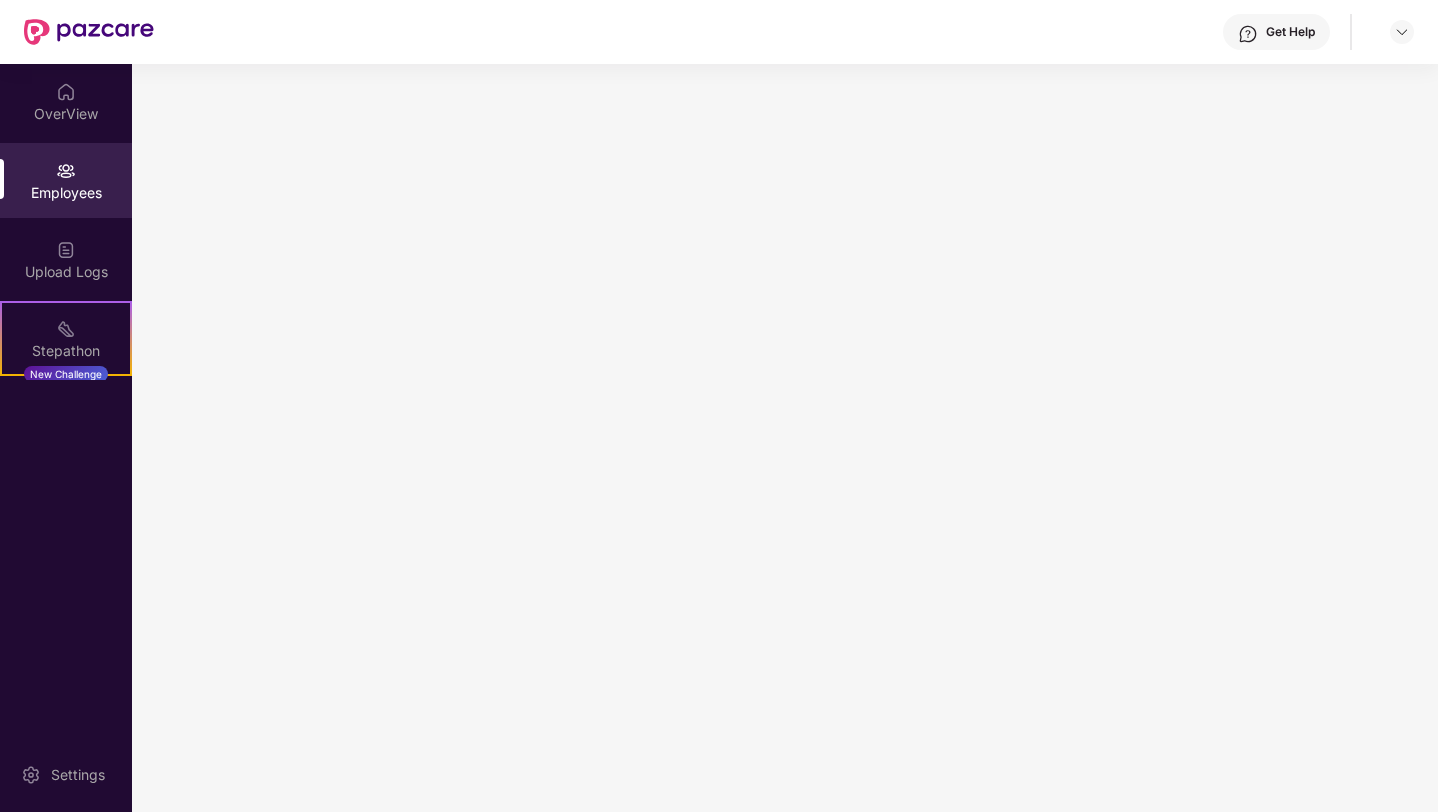scroll, scrollTop: 0, scrollLeft: 0, axis: both 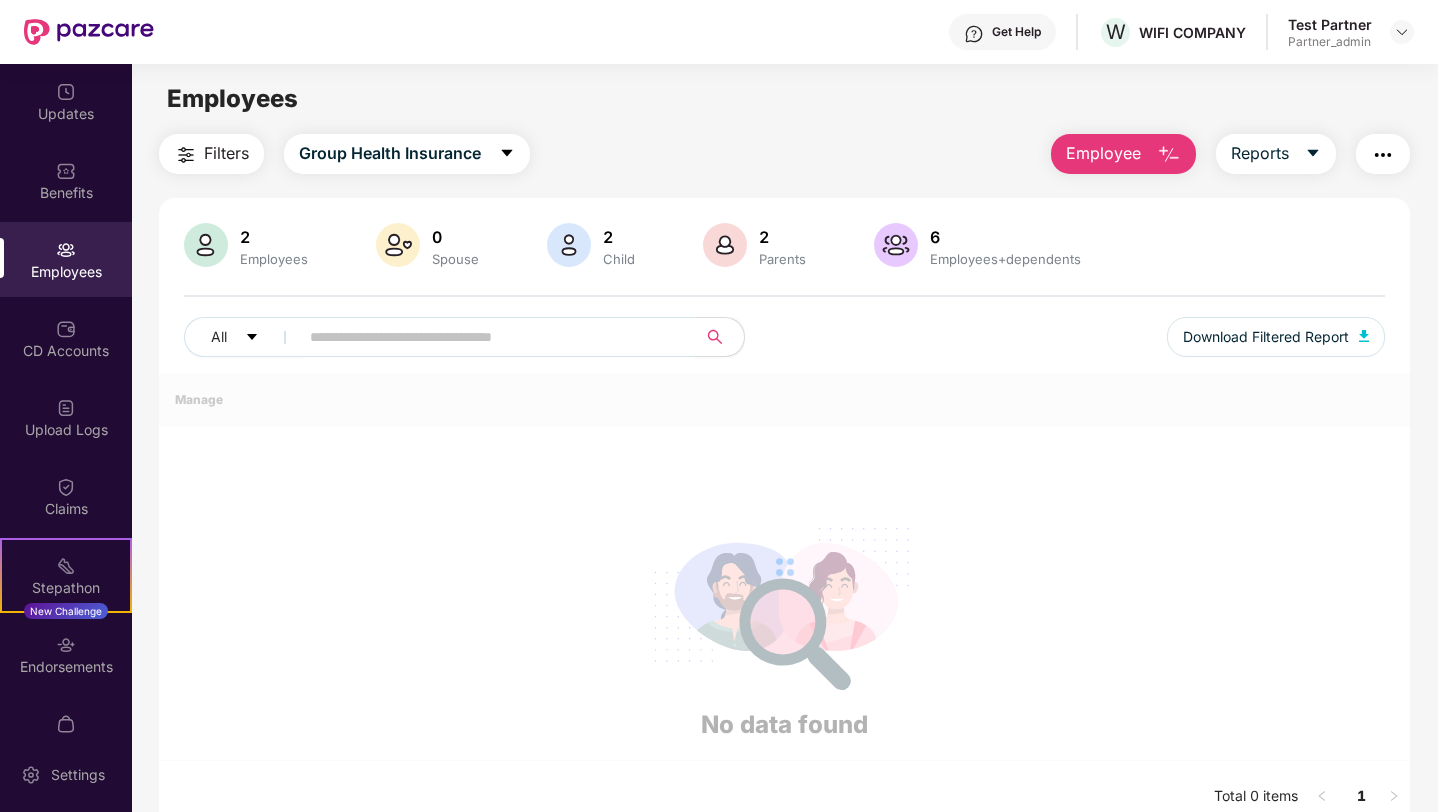 click on "Employee" at bounding box center (1103, 153) 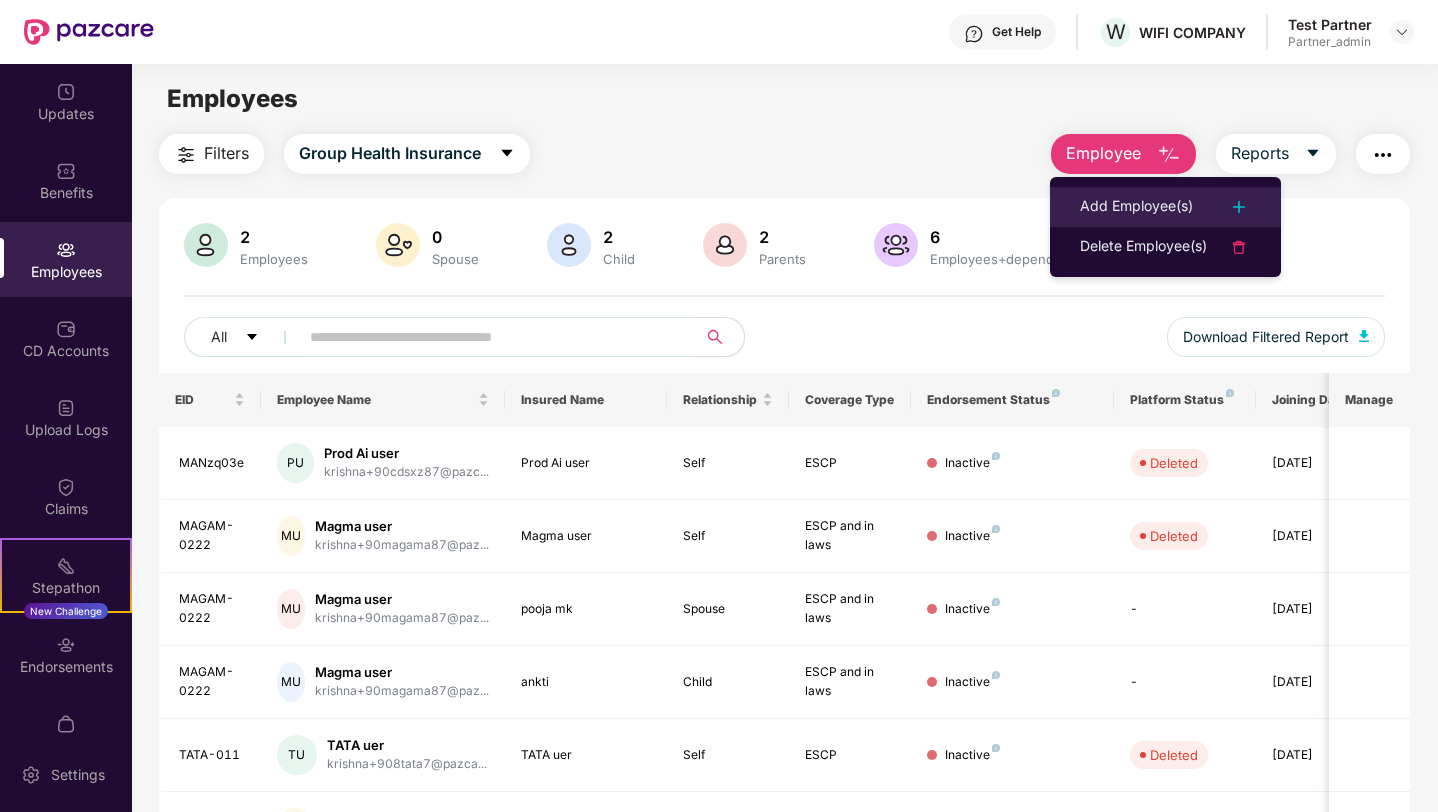 click on "Add Employee(s)" at bounding box center [1136, 207] 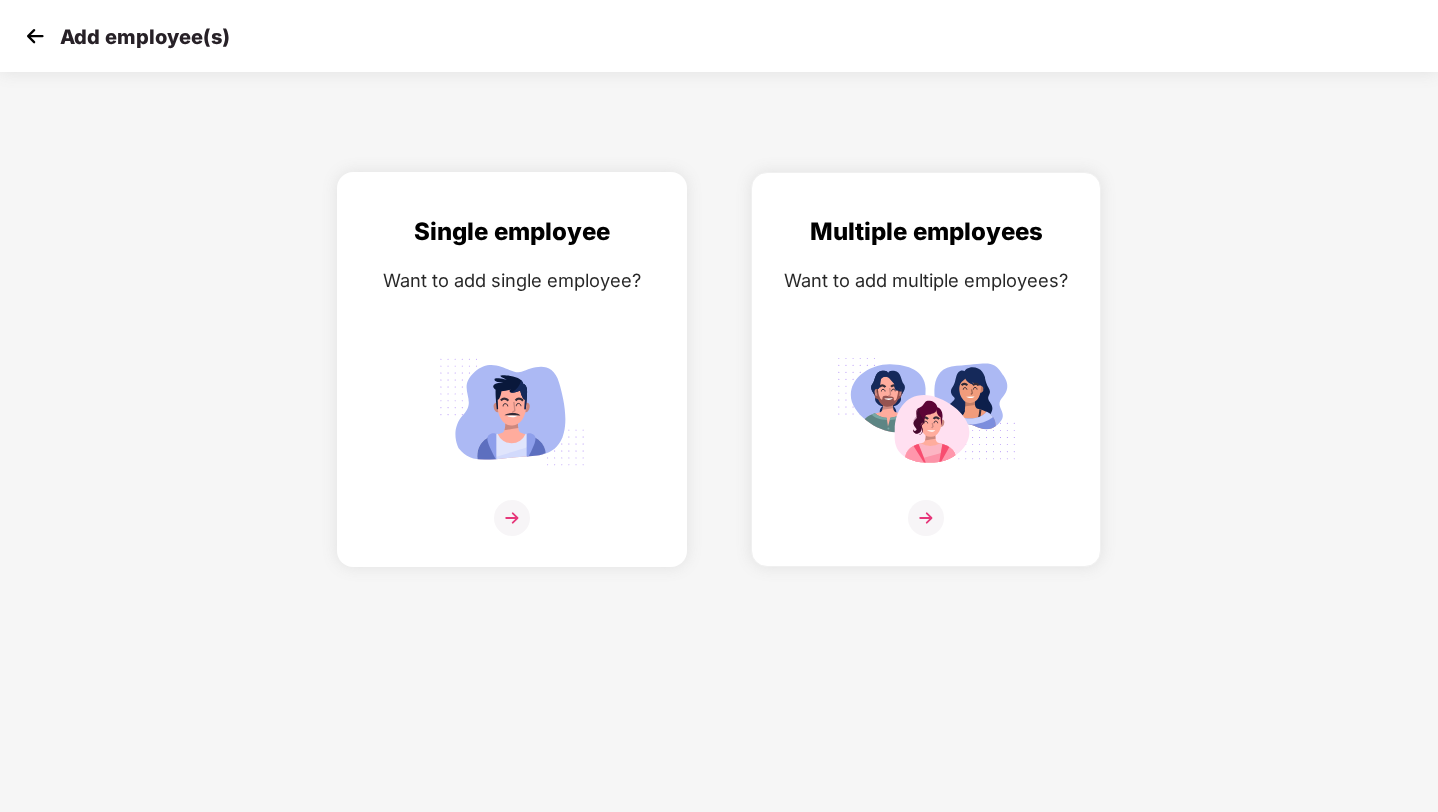 click at bounding box center (512, 518) 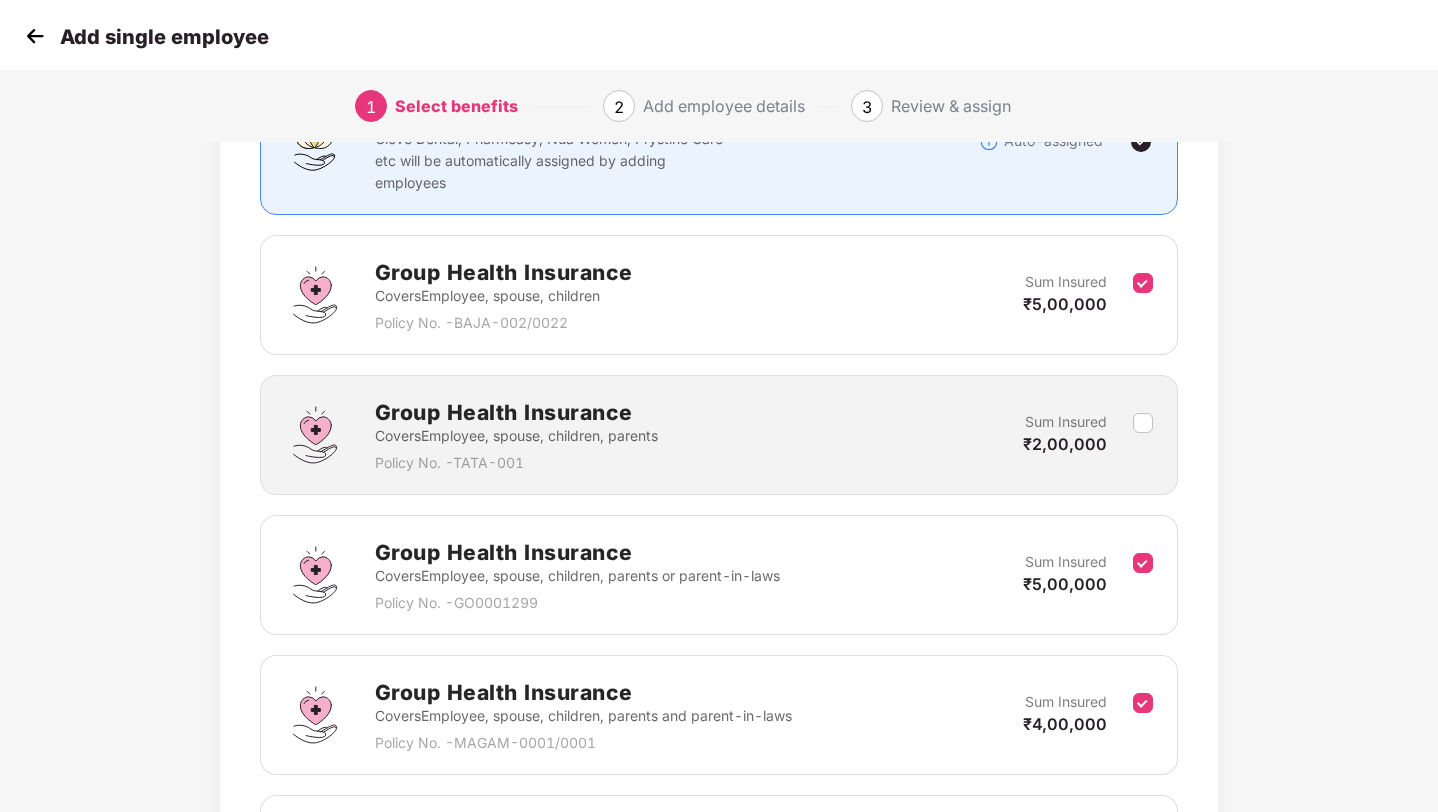 scroll, scrollTop: 216, scrollLeft: 0, axis: vertical 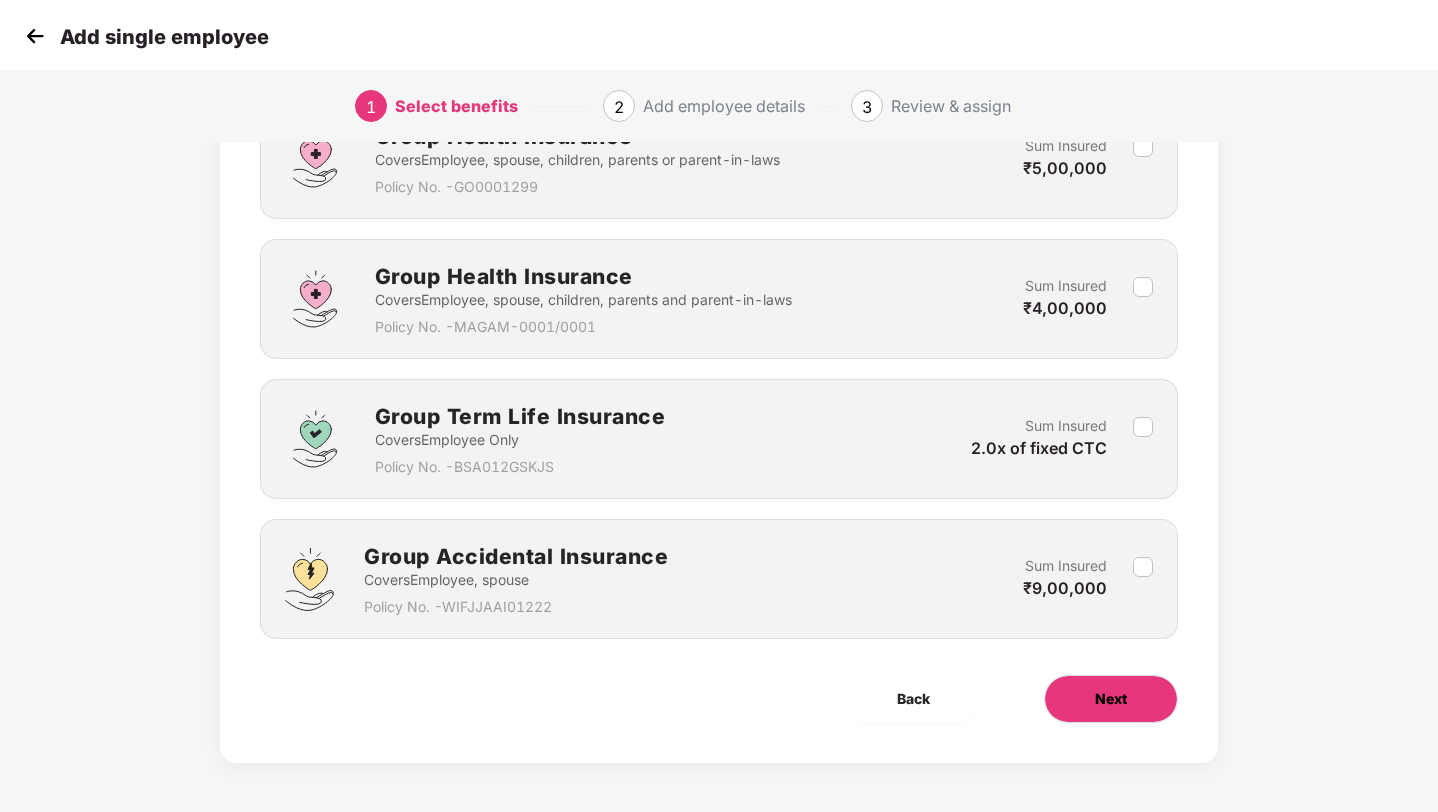 click on "Next" at bounding box center (1111, 699) 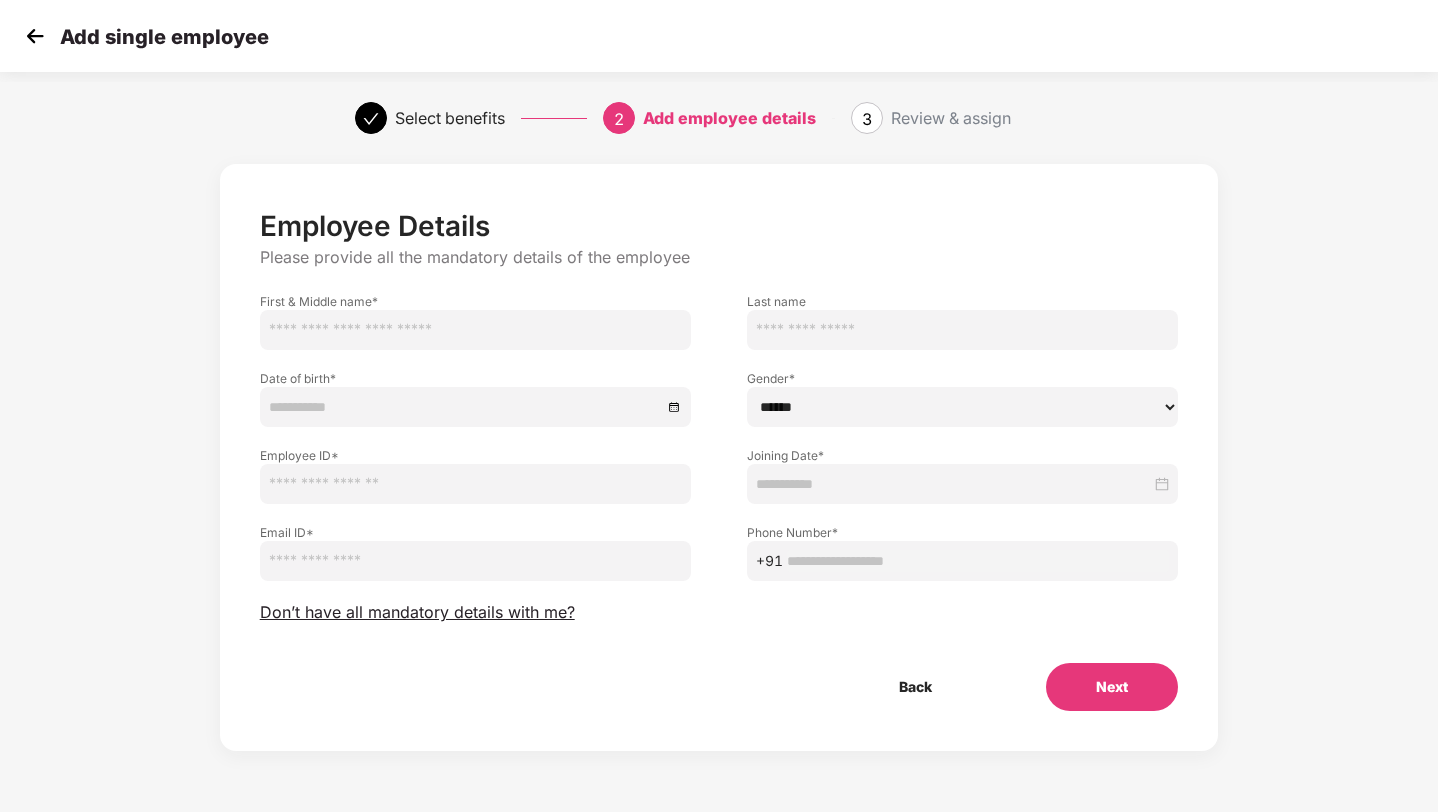 scroll, scrollTop: 0, scrollLeft: 0, axis: both 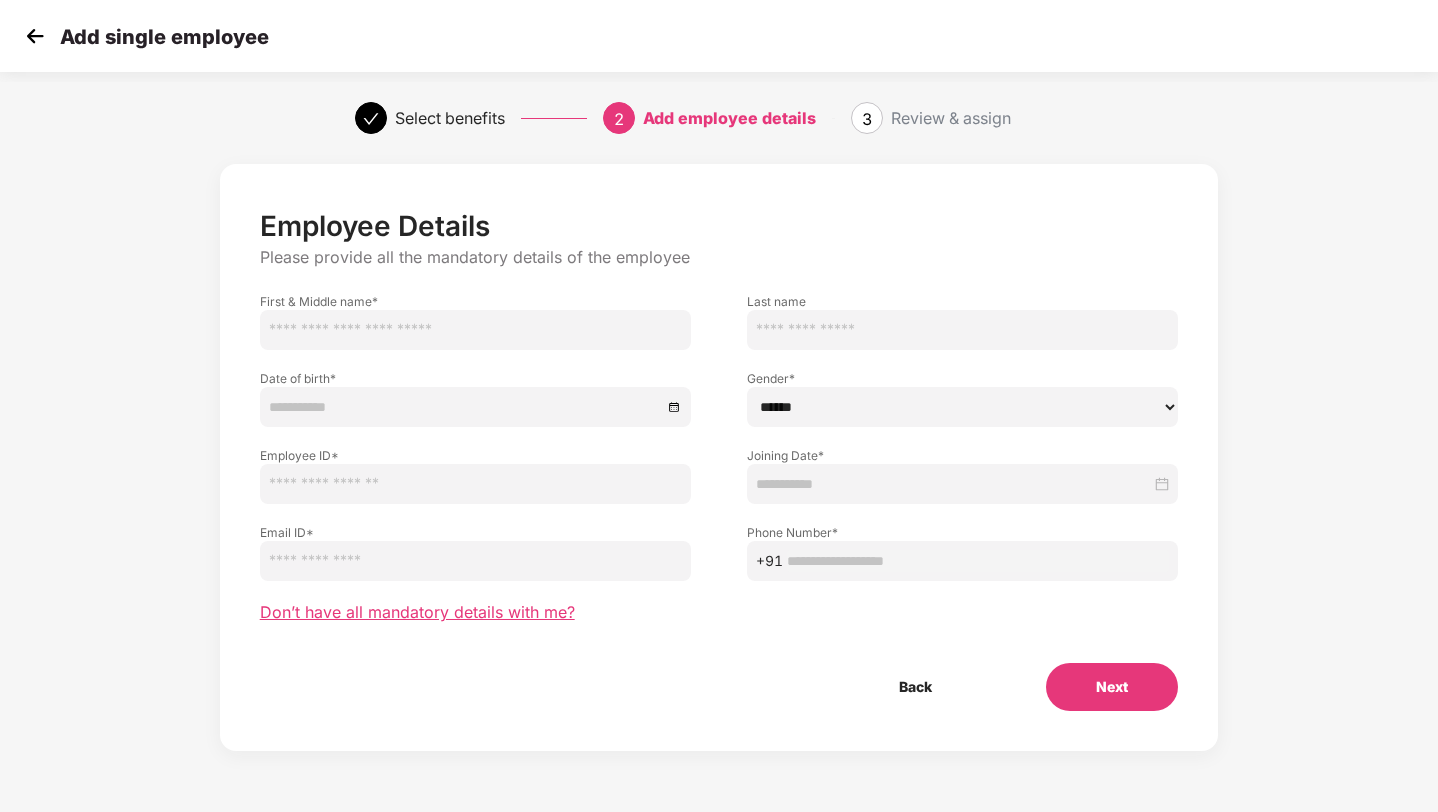 click on "Don’t have all mandatory details with me?" at bounding box center (417, 612) 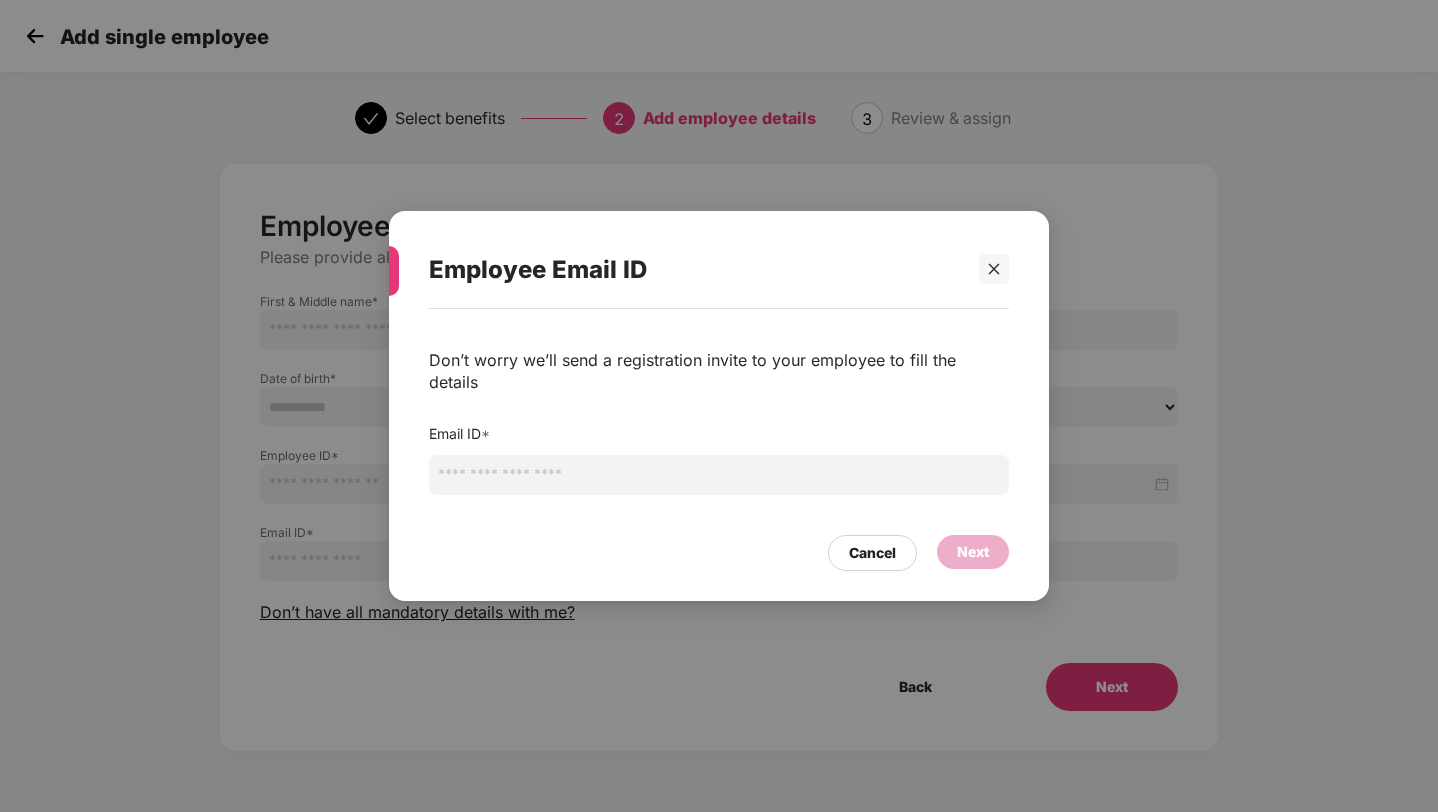click at bounding box center [719, 475] 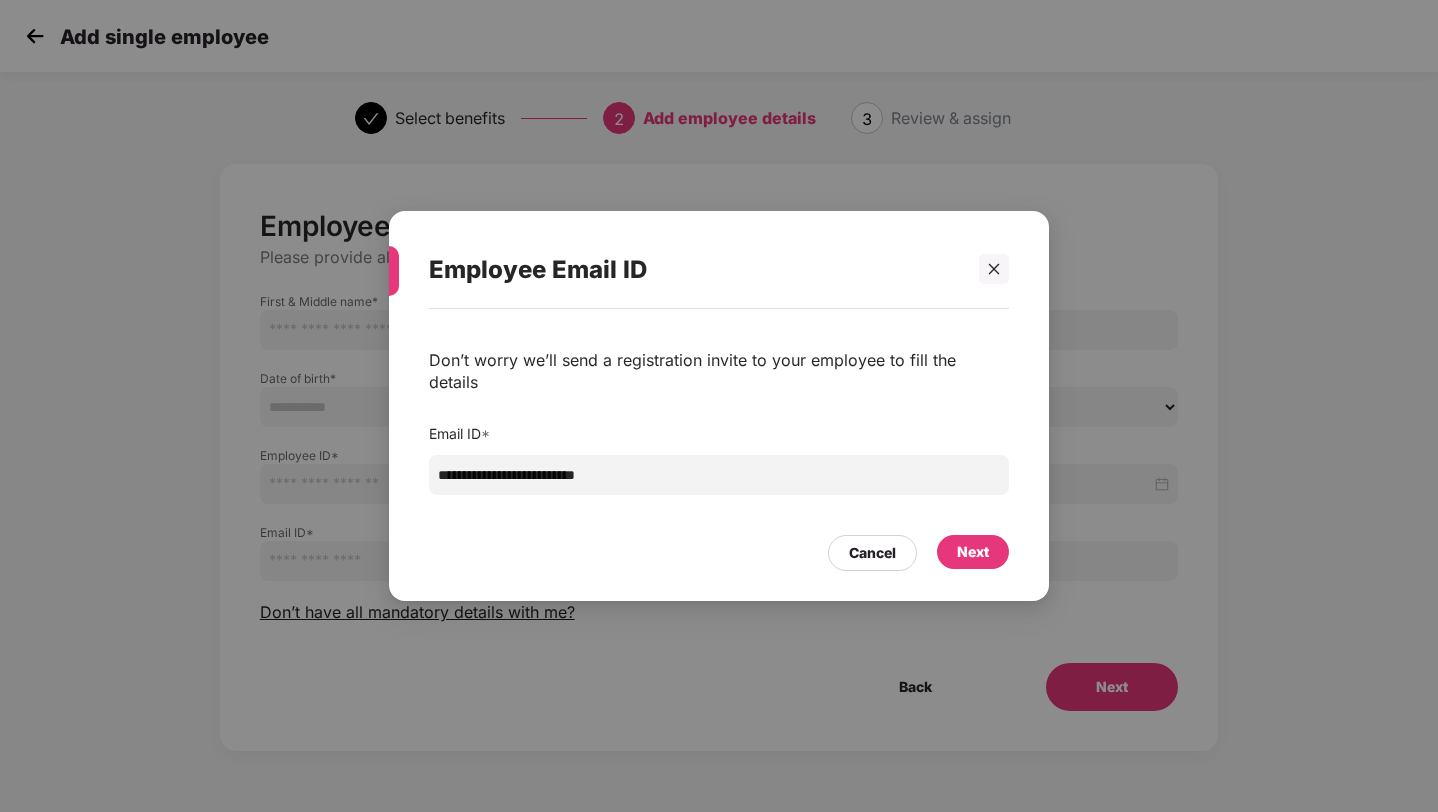 click on "**********" at bounding box center (719, 475) 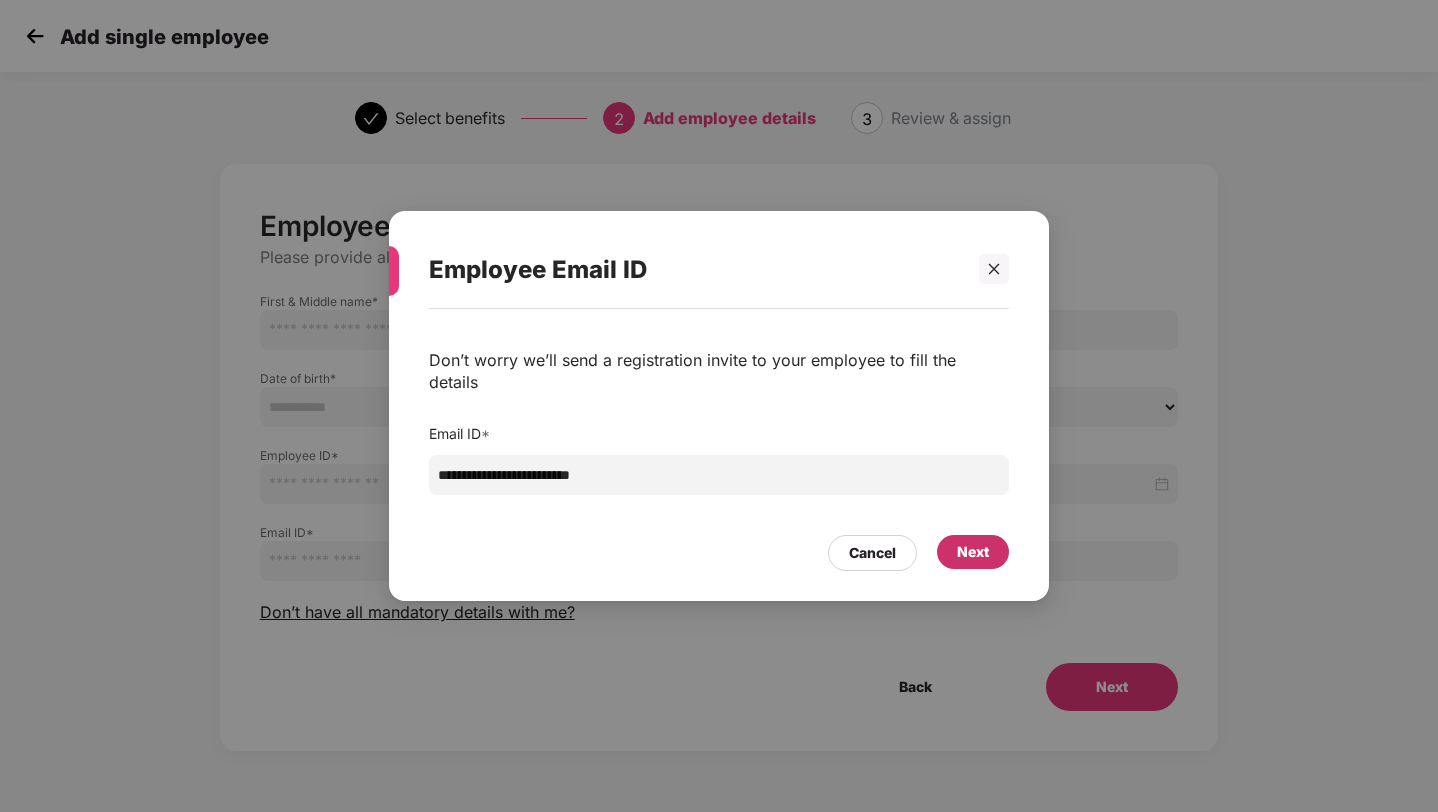 type on "**********" 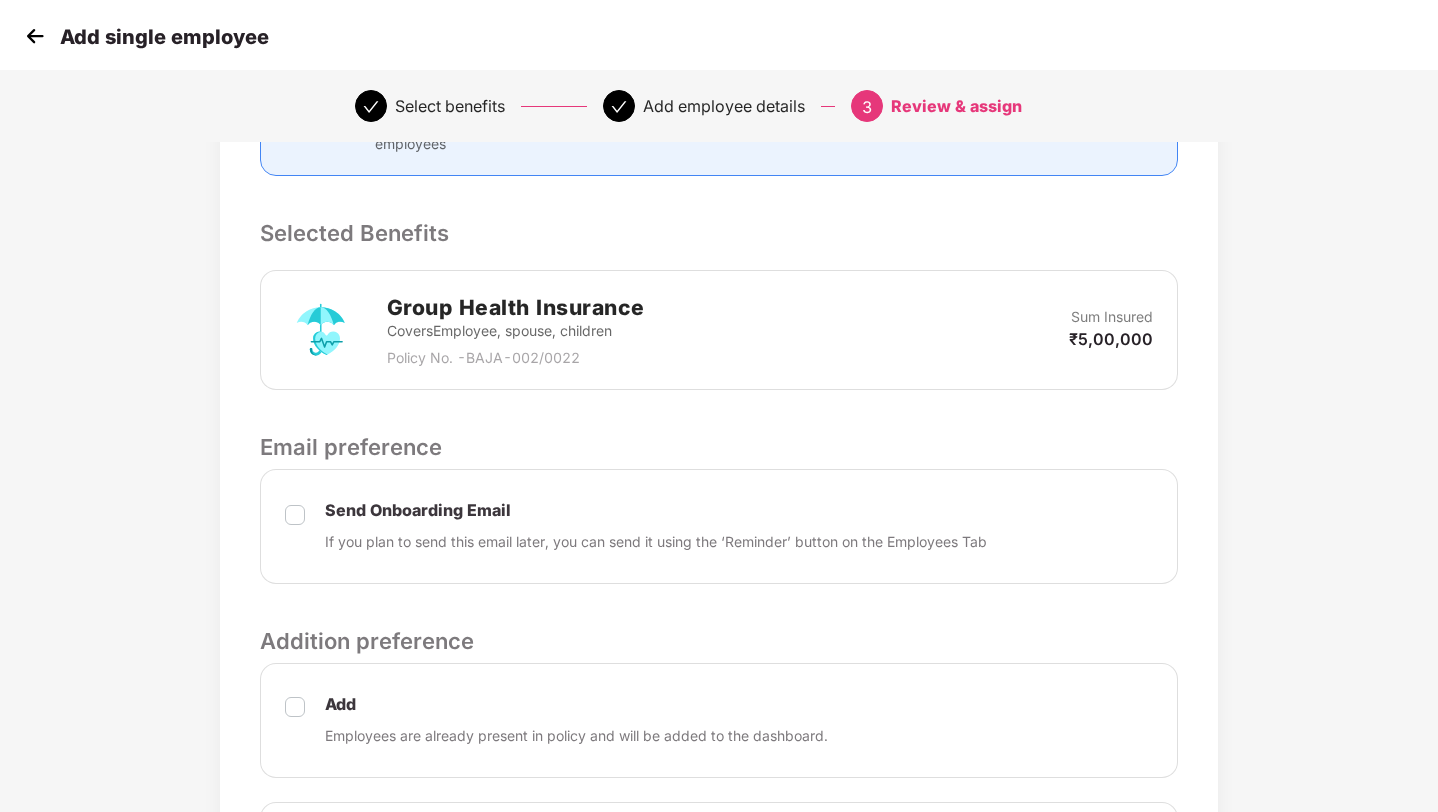 scroll, scrollTop: 659, scrollLeft: 0, axis: vertical 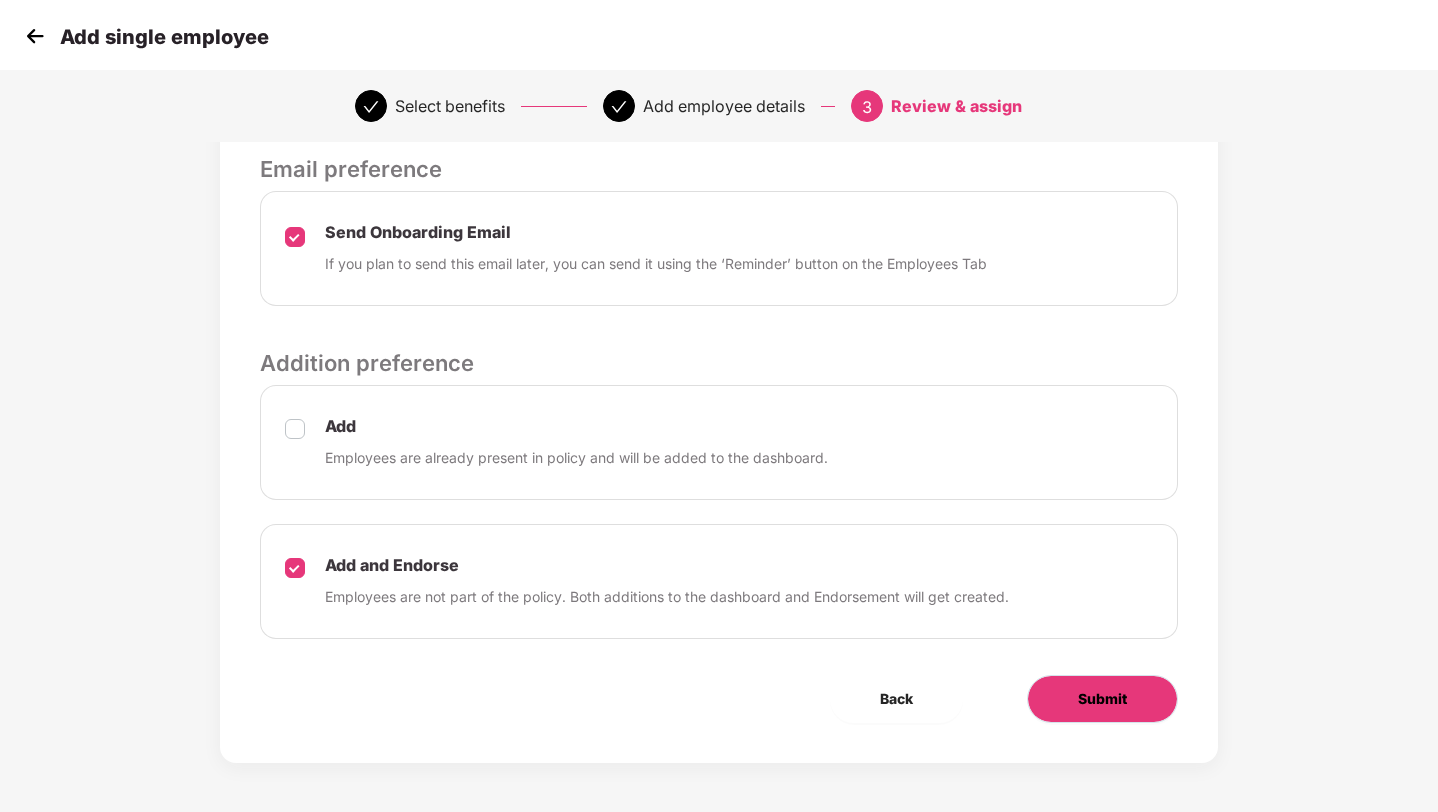 click on "Submit" at bounding box center (1102, 699) 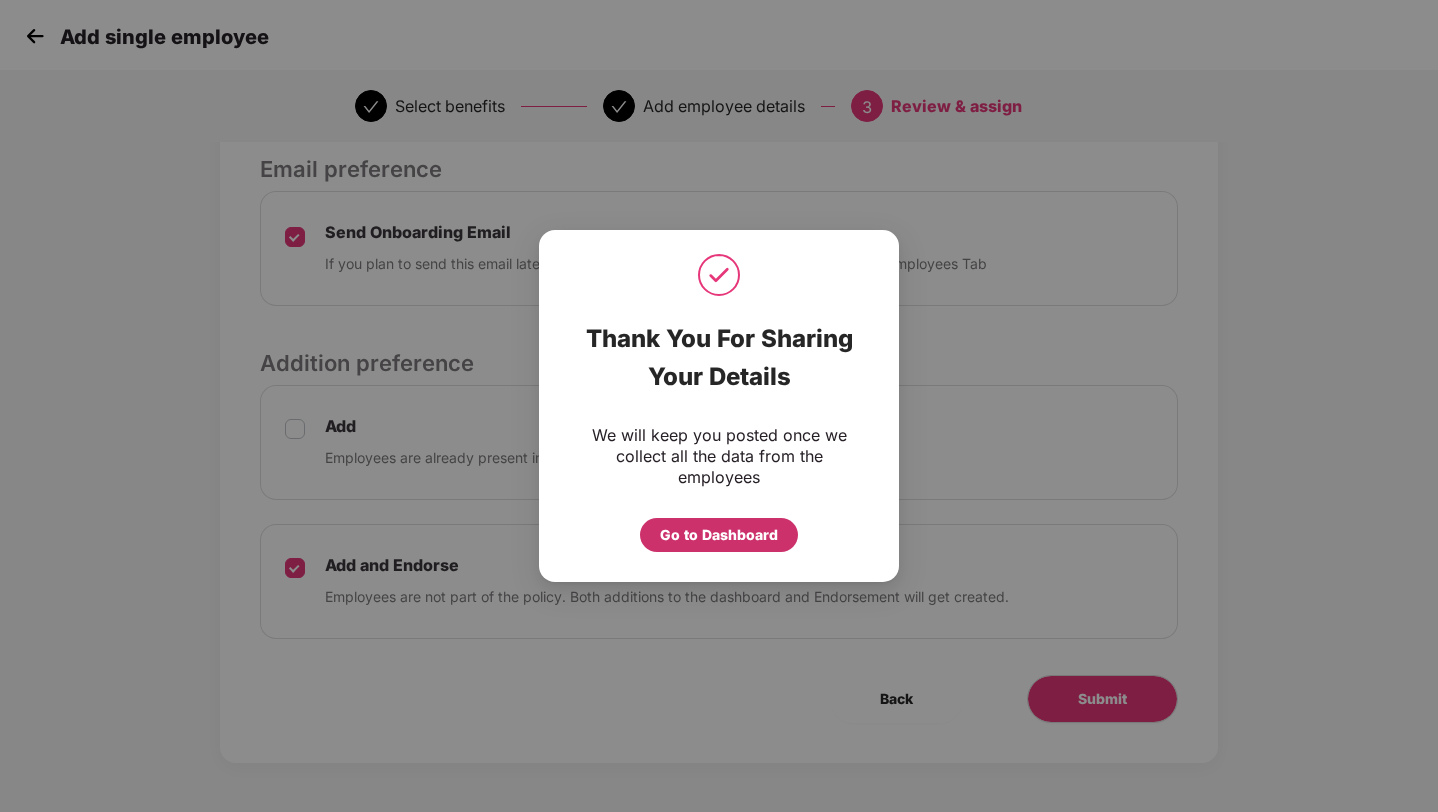 click on "Go to Dashboard" at bounding box center [719, 535] 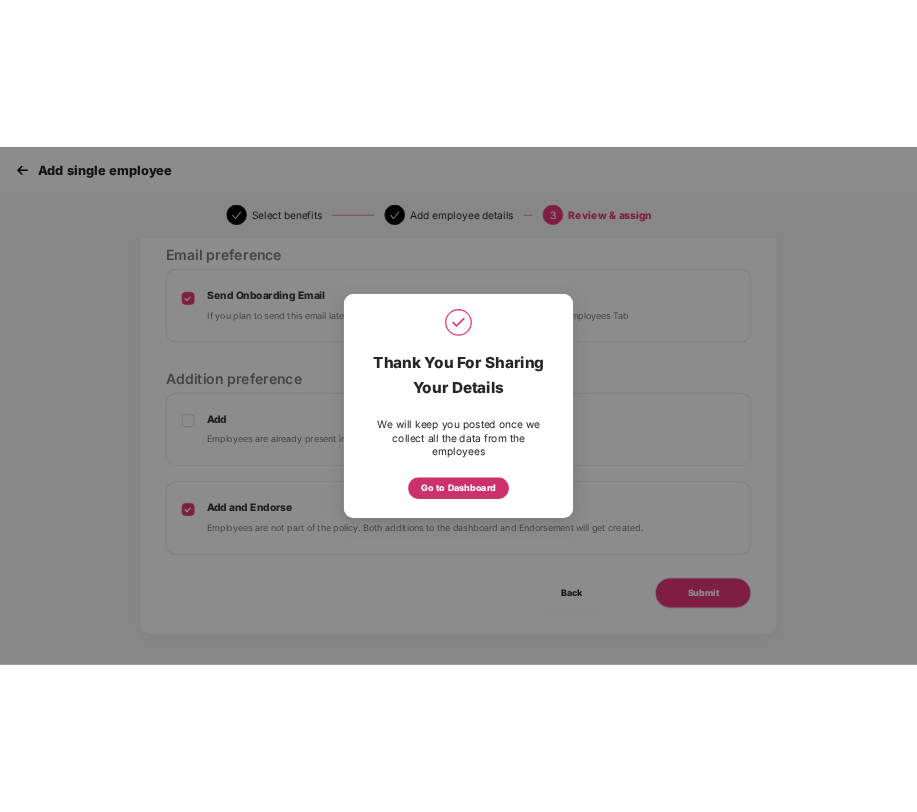 scroll, scrollTop: 0, scrollLeft: 0, axis: both 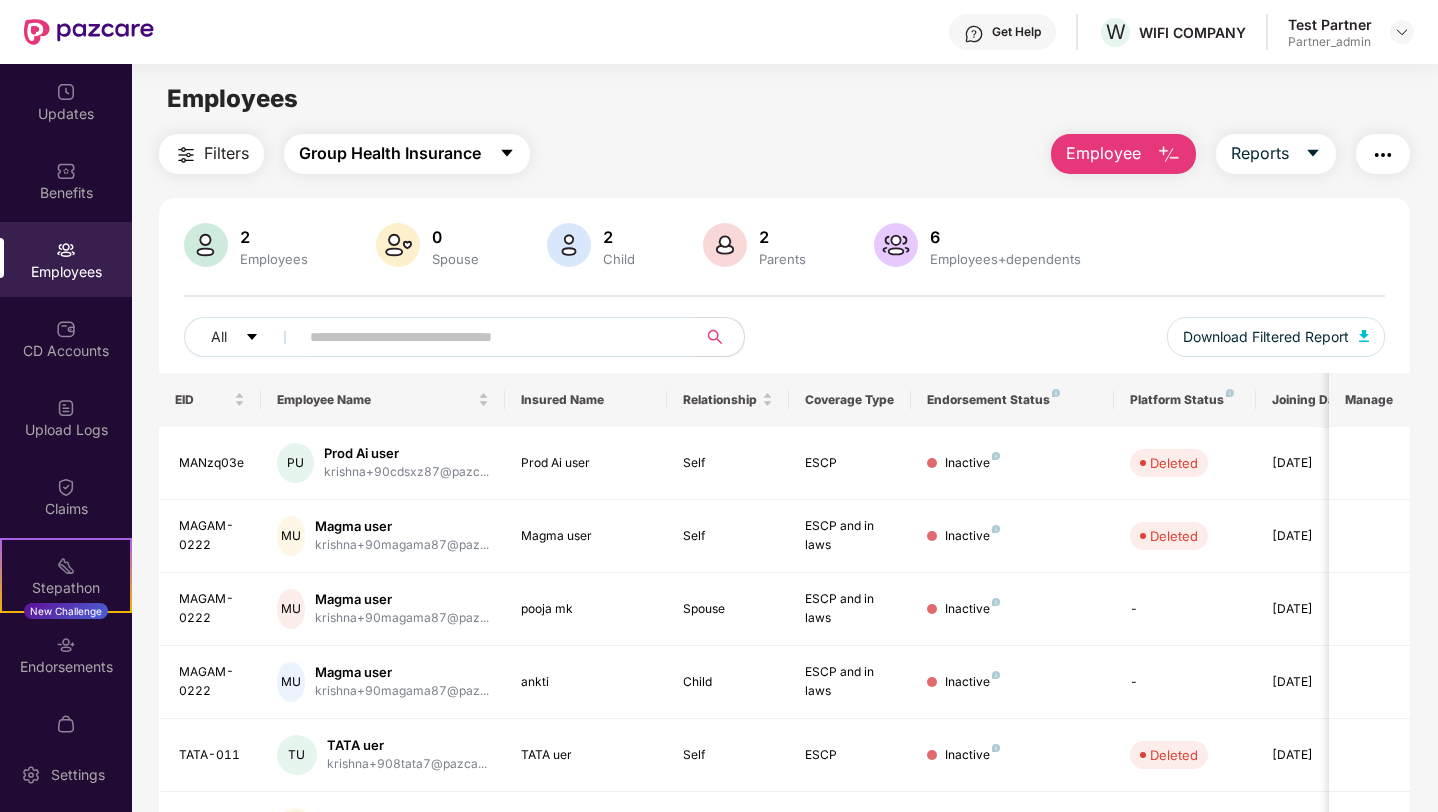click on "Group Health Insurance" at bounding box center [390, 153] 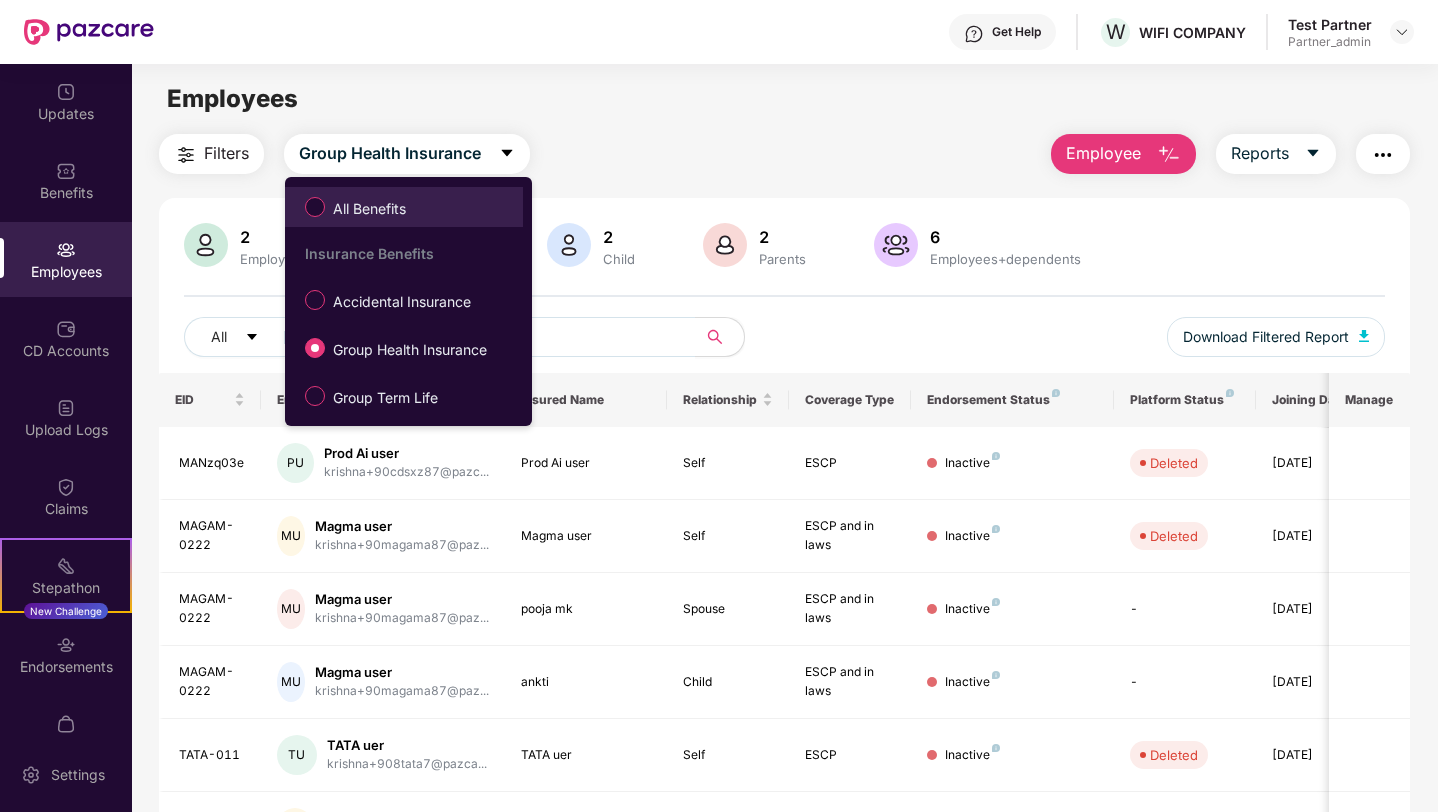 click on "All Benefits" at bounding box center (369, 209) 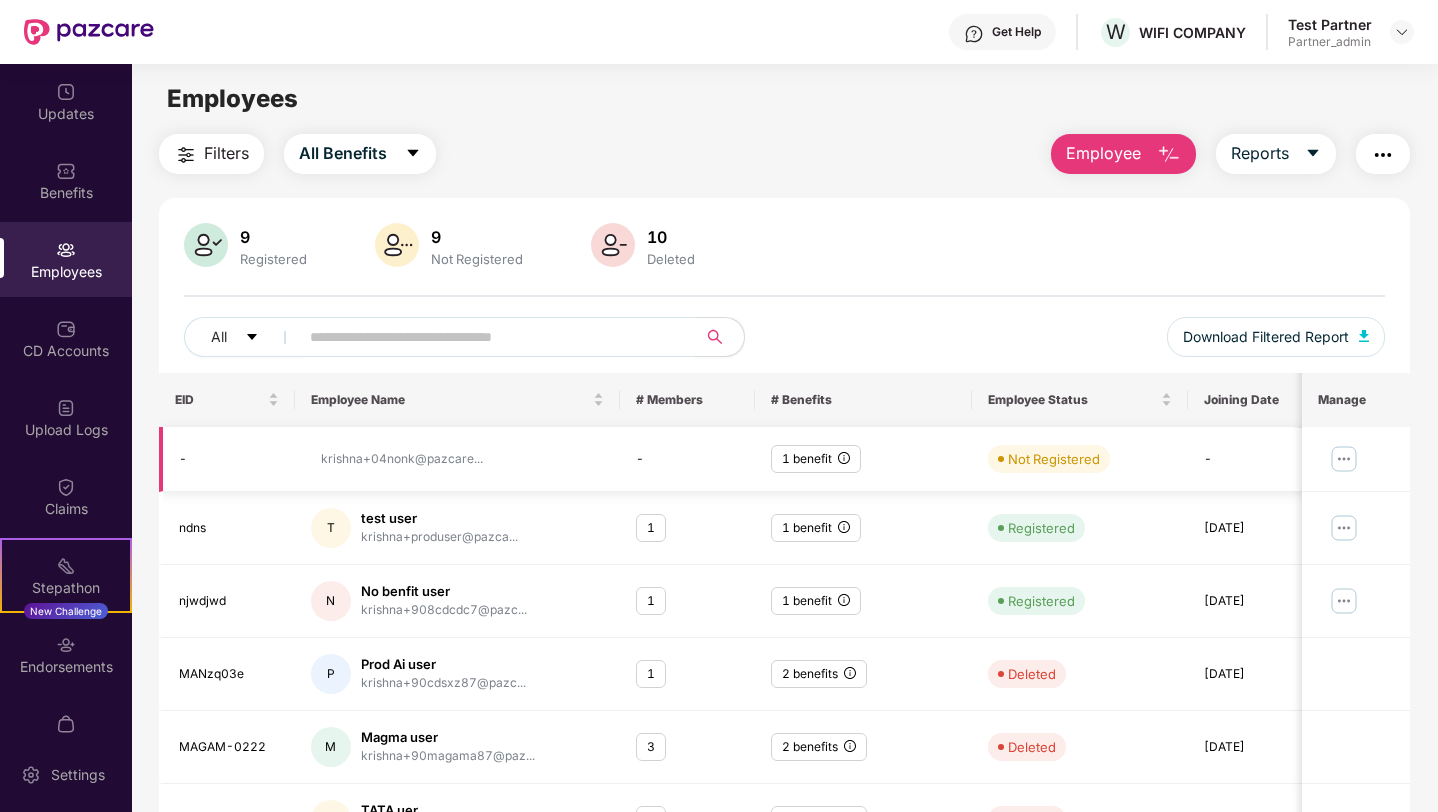 click at bounding box center (1343, 459) 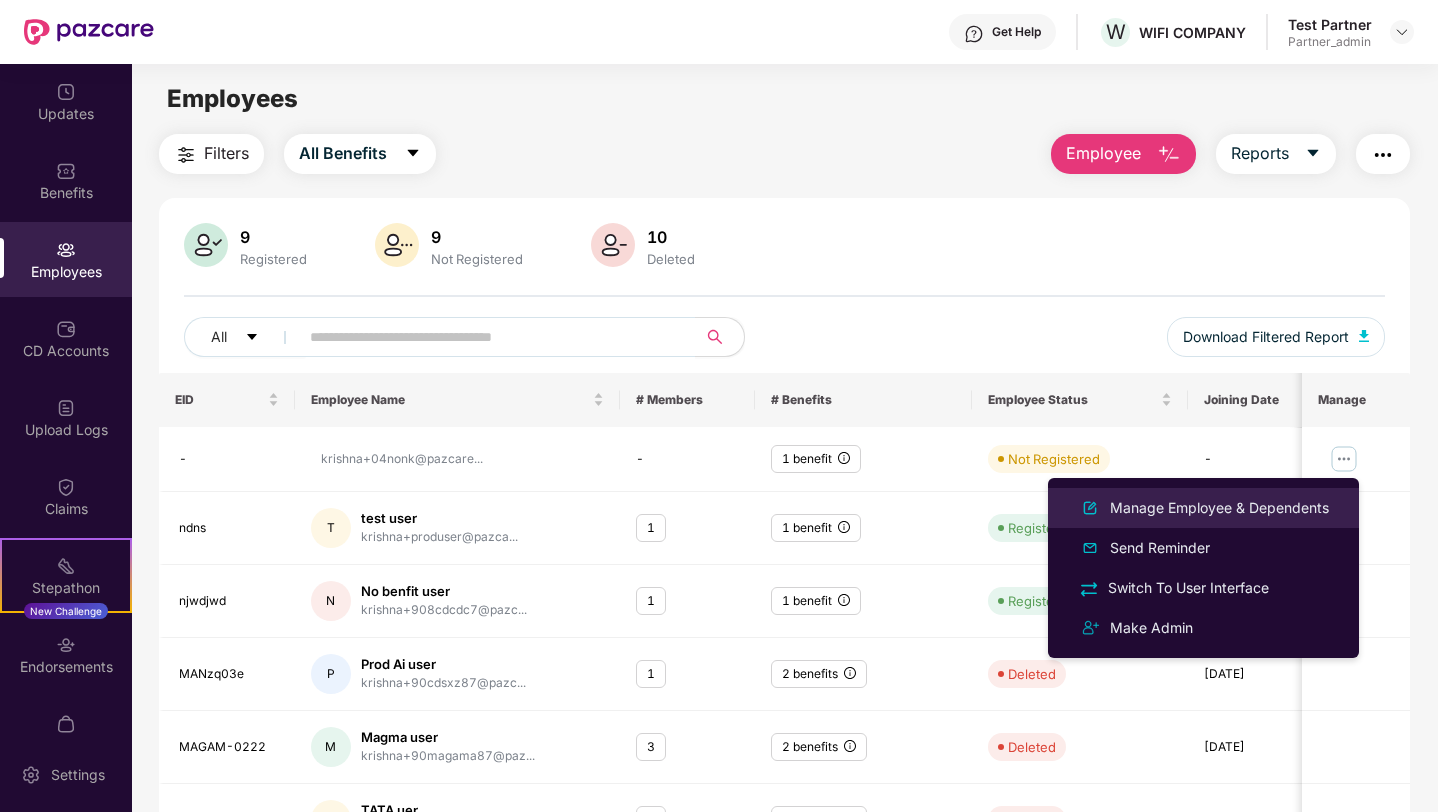 click on "Manage Employee & Dependents" at bounding box center (1219, 508) 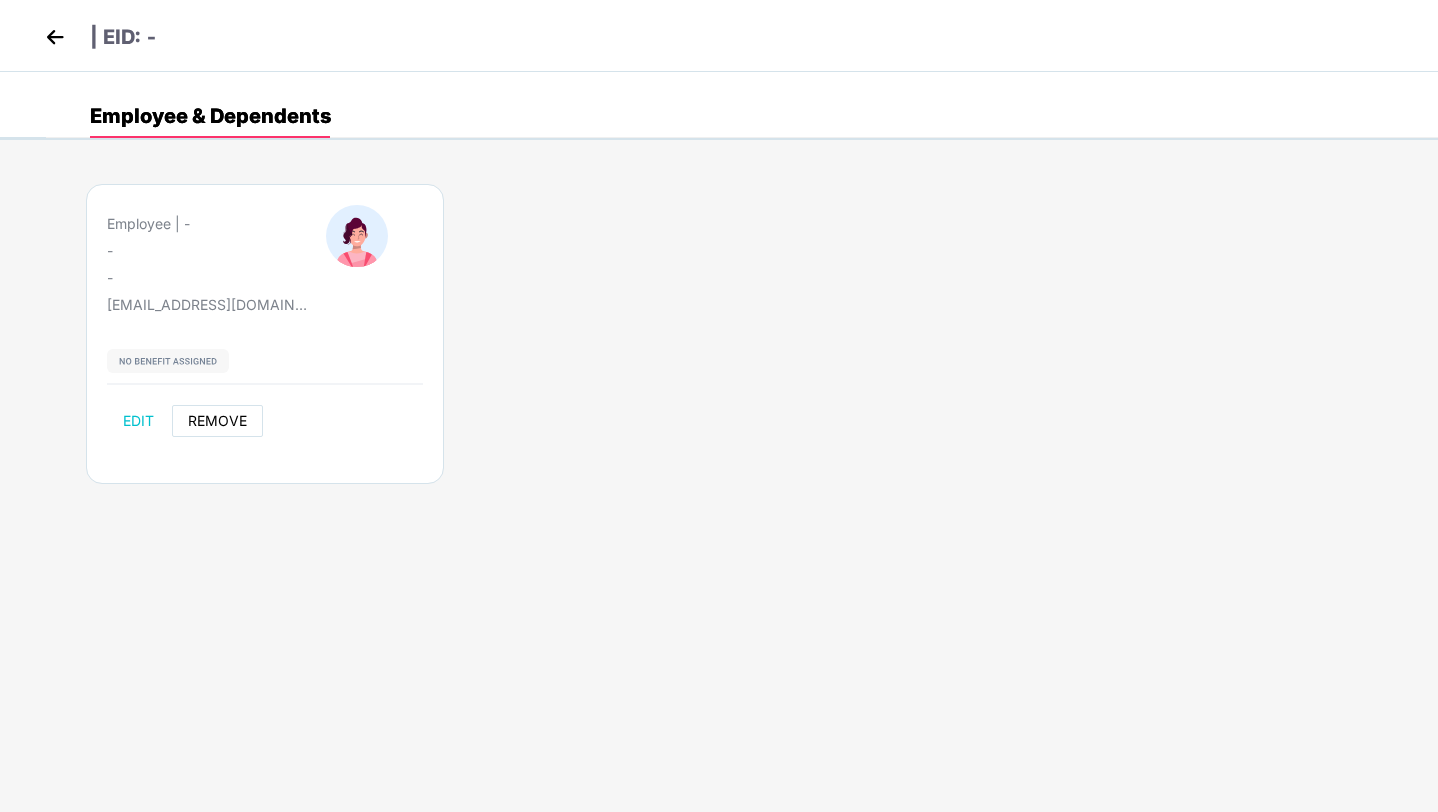 click on "REMOVE" at bounding box center [217, 421] 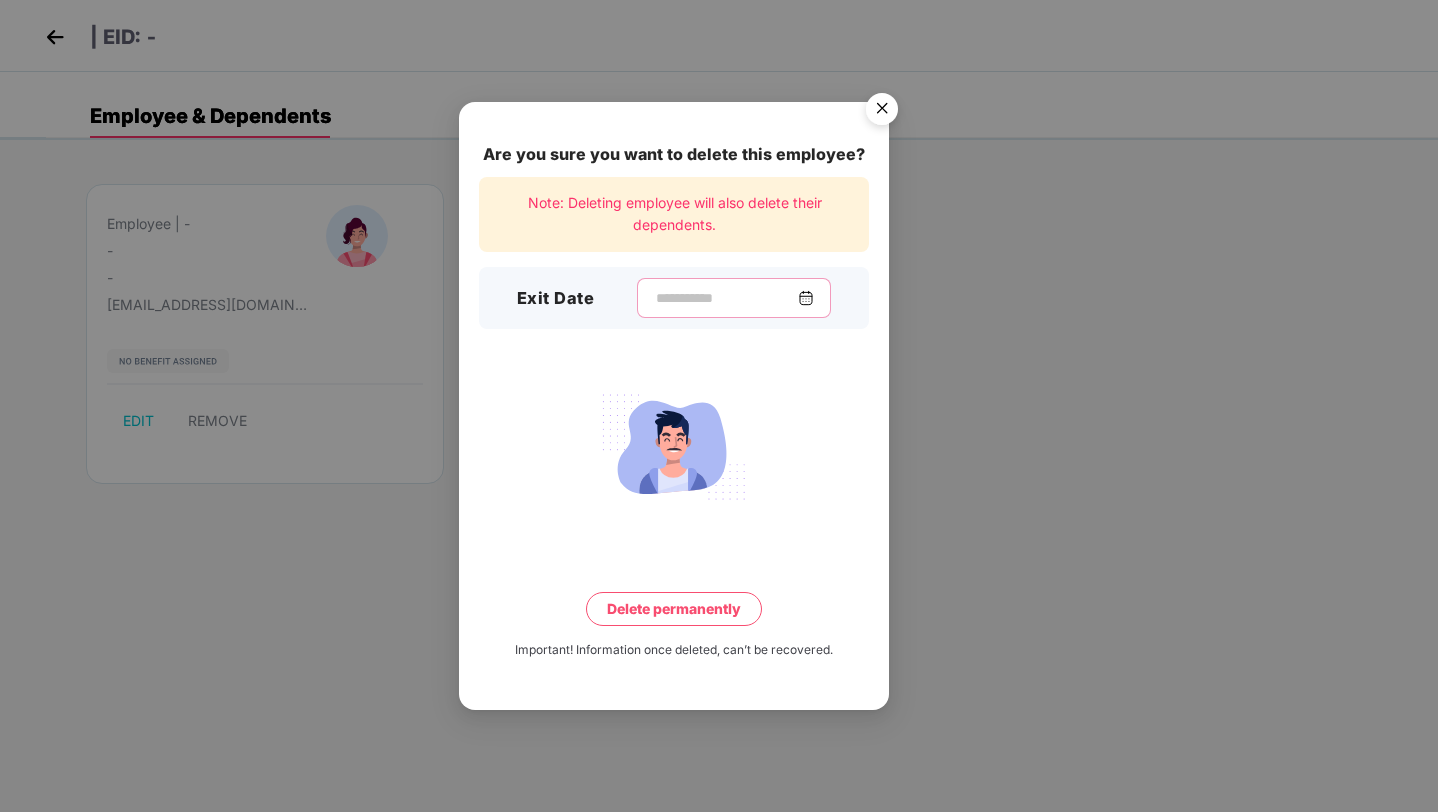 click at bounding box center (726, 298) 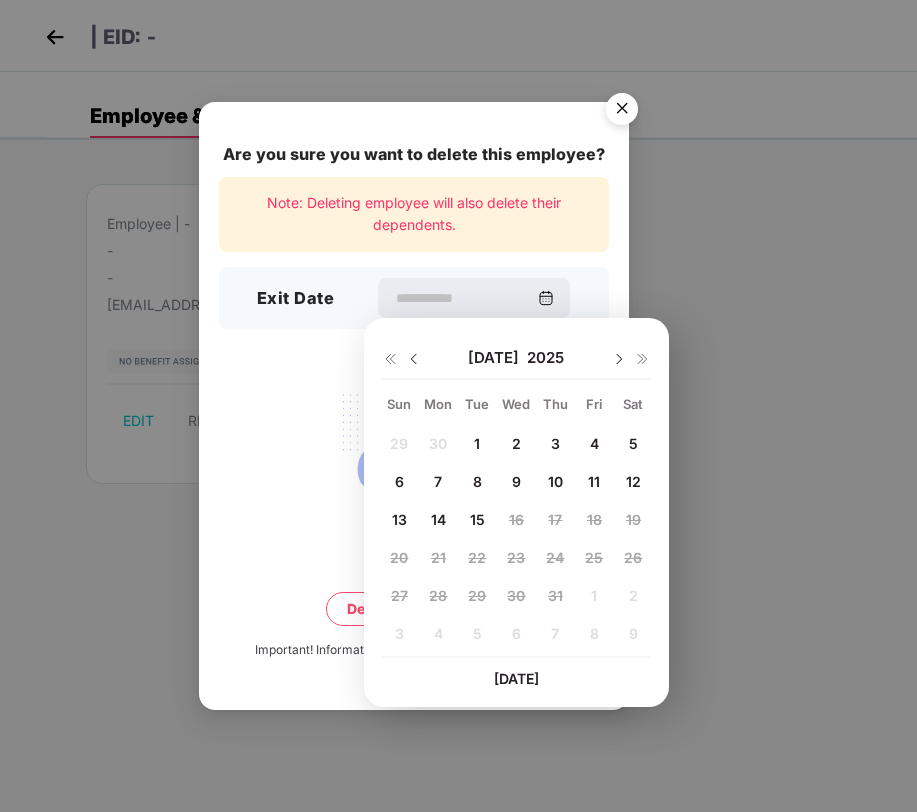 click on "9" at bounding box center (516, 481) 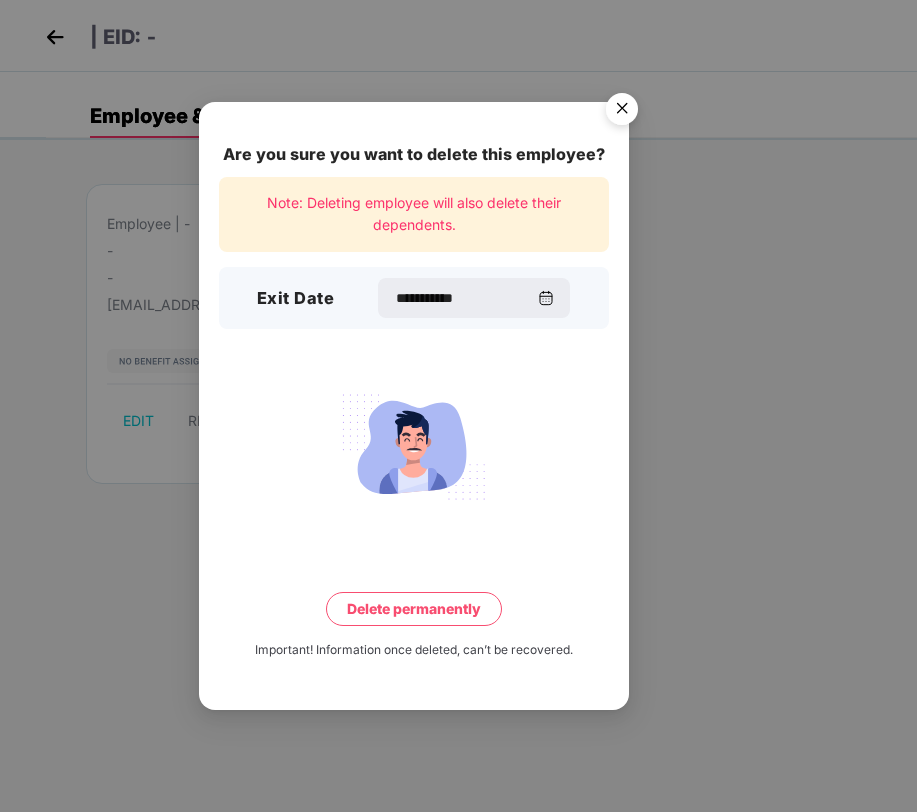 click on "Delete permanently" at bounding box center [414, 609] 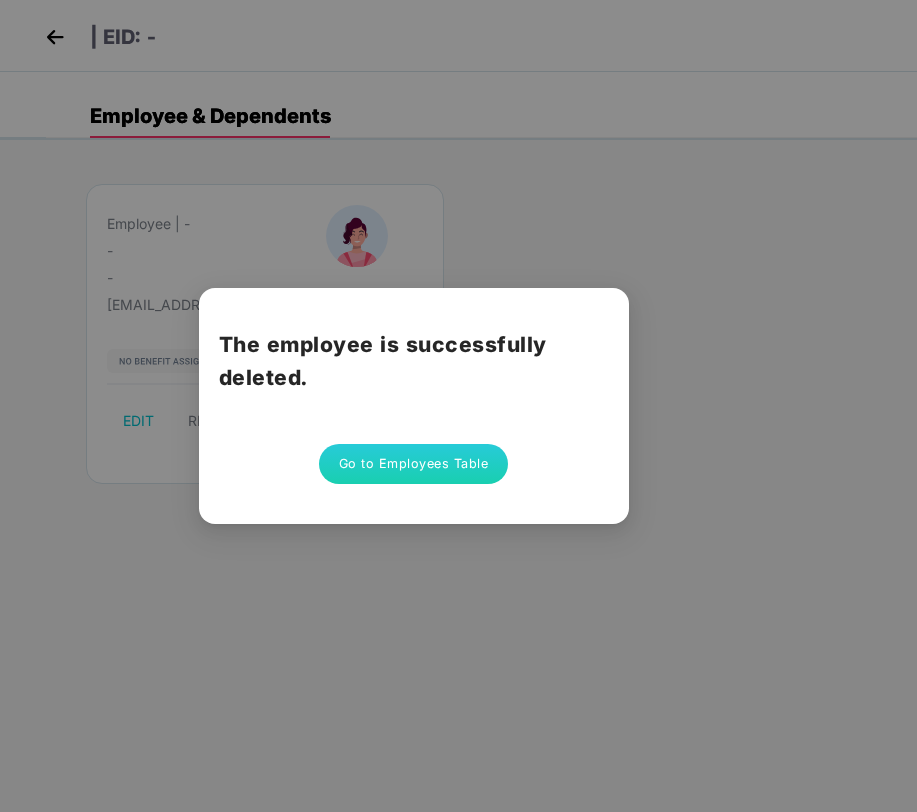 click on "Go to Employees Table" at bounding box center (414, 464) 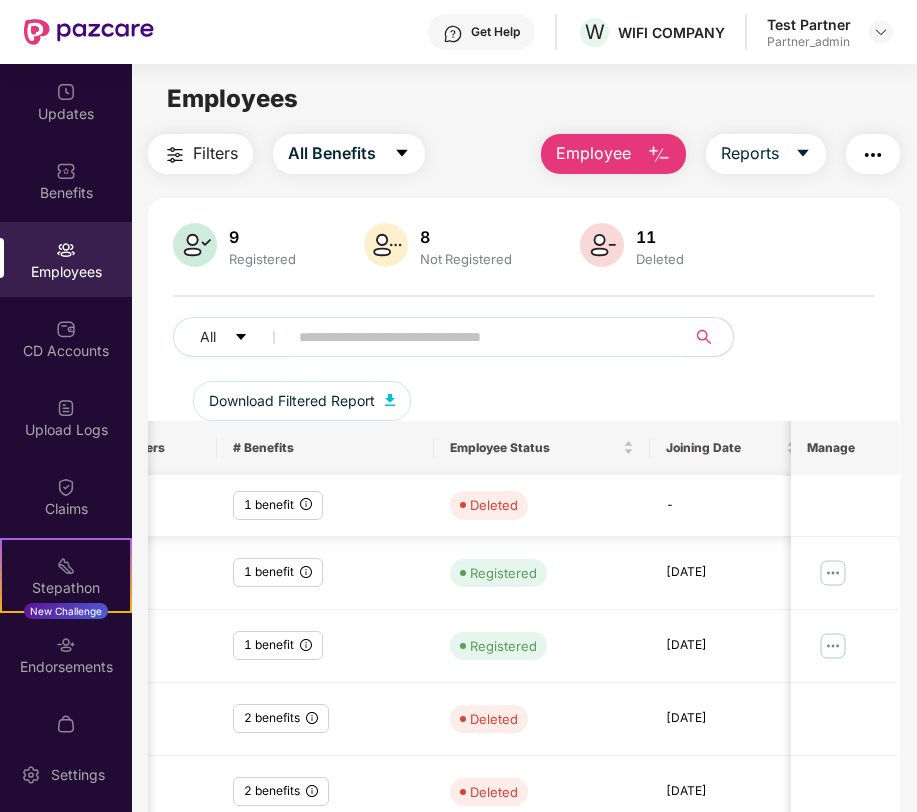 scroll, scrollTop: 0, scrollLeft: 546, axis: horizontal 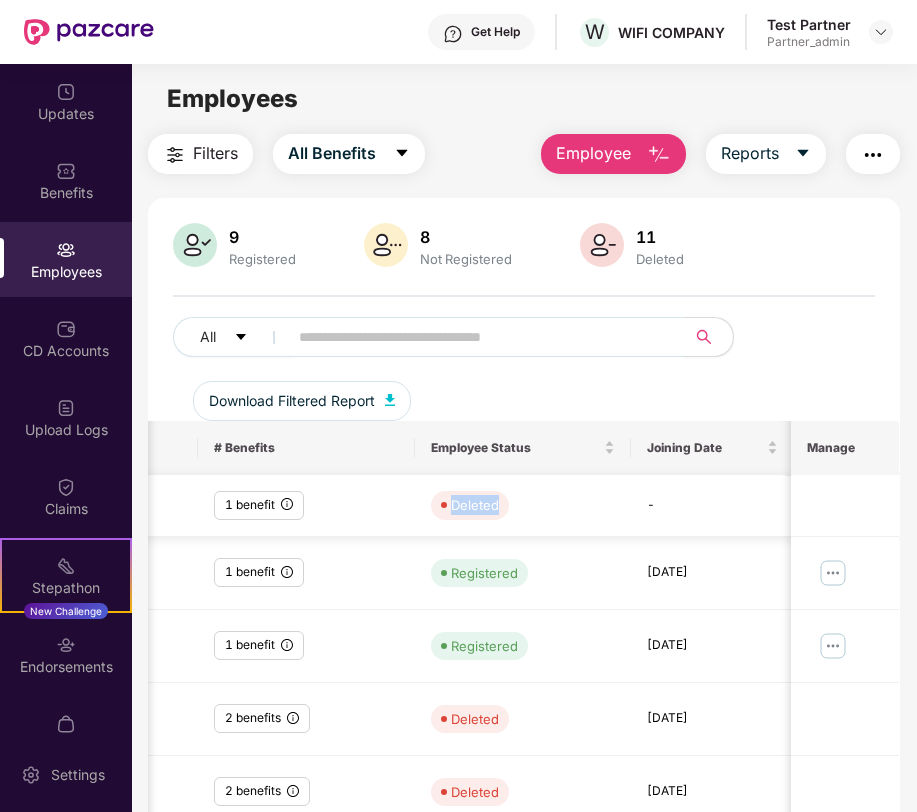drag, startPoint x: 498, startPoint y: 502, endPoint x: 449, endPoint y: 512, distance: 50.01 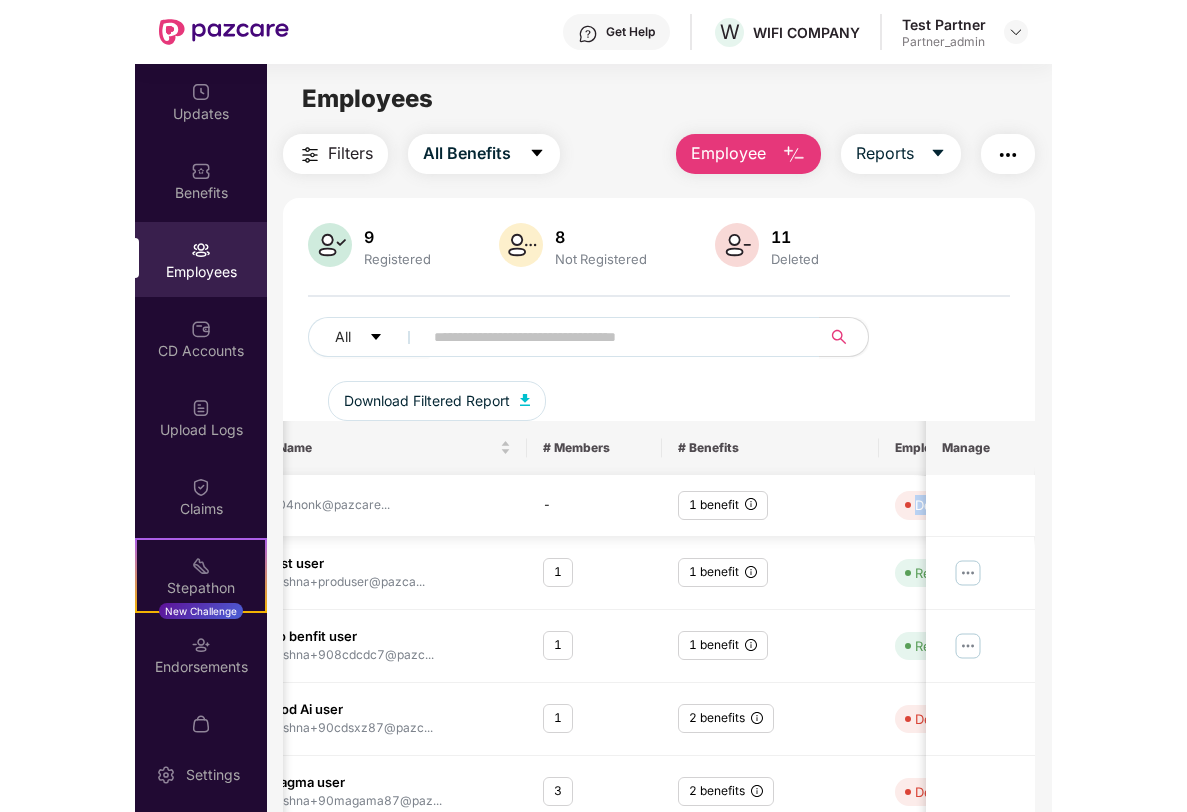 scroll, scrollTop: 0, scrollLeft: 546, axis: horizontal 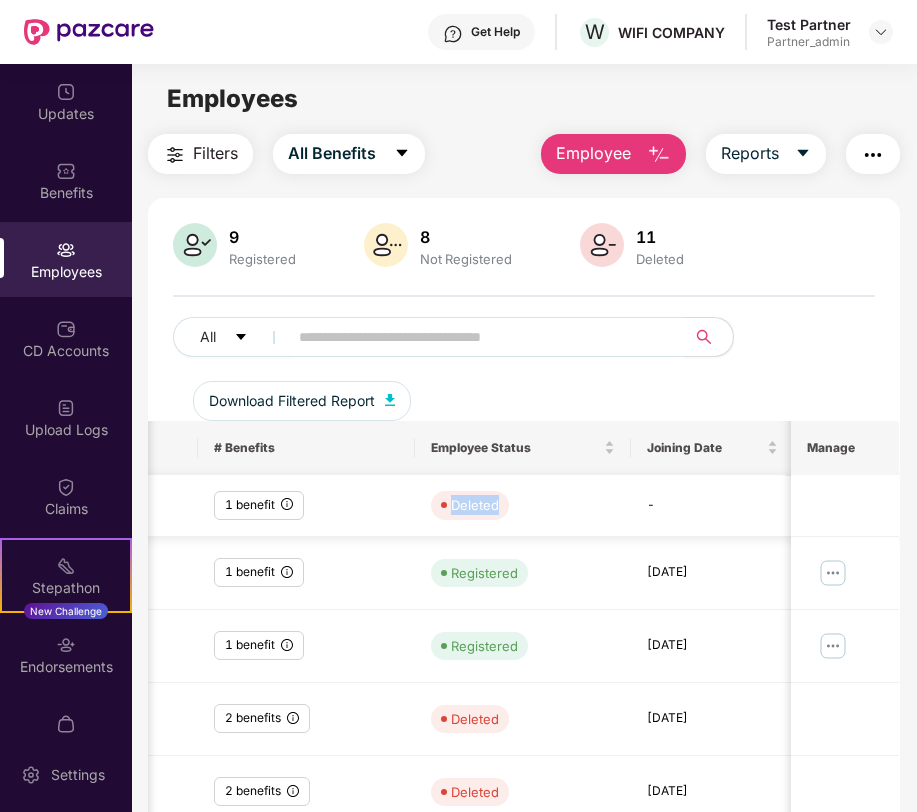 click on "Deleted" at bounding box center [470, 505] 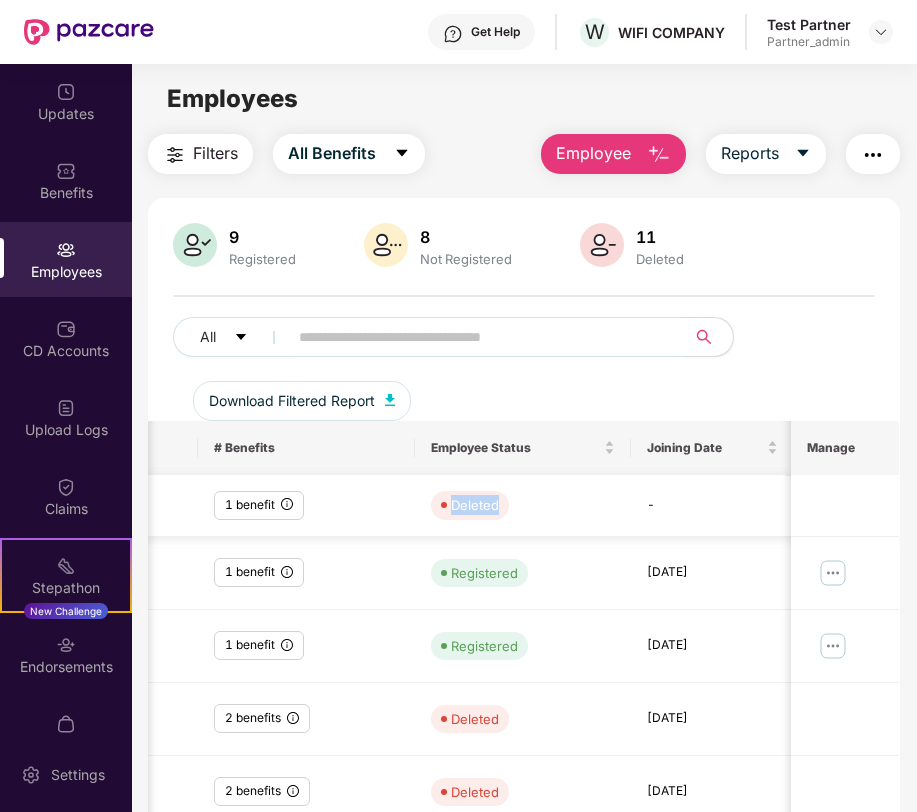drag, startPoint x: 499, startPoint y: 507, endPoint x: 451, endPoint y: 508, distance: 48.010414 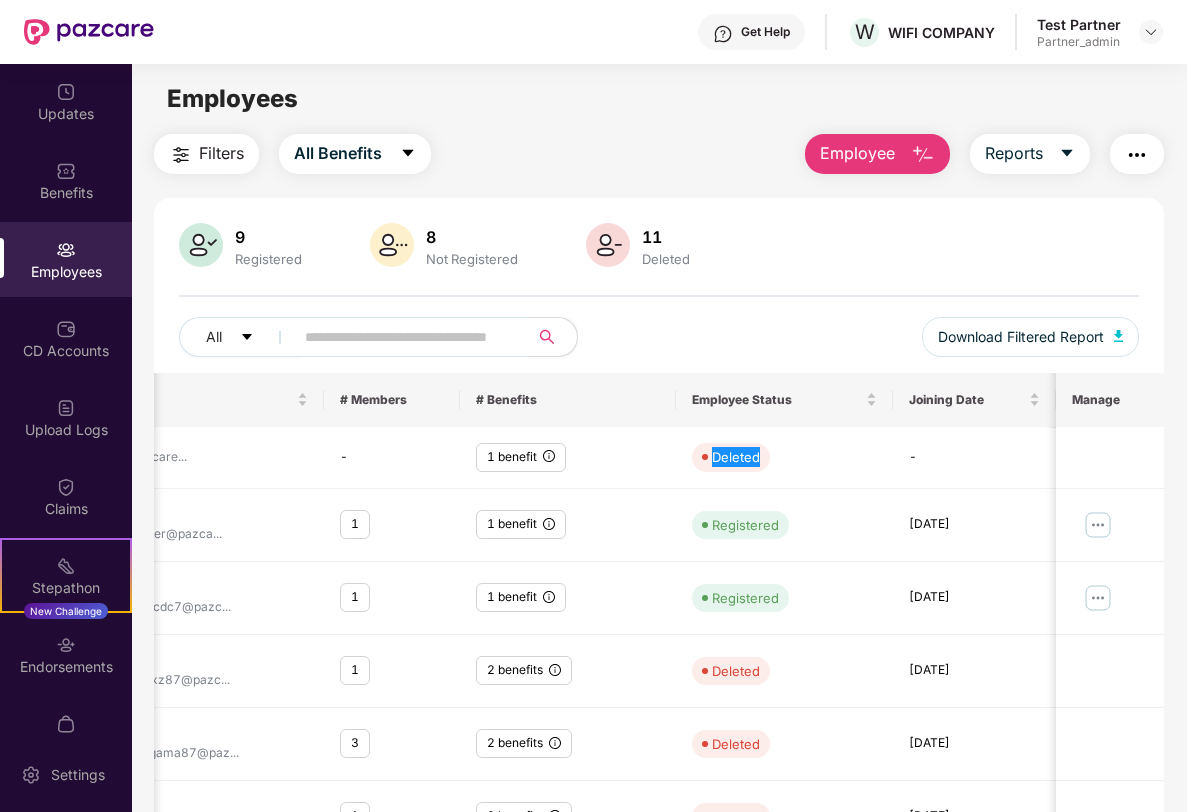 scroll, scrollTop: 0, scrollLeft: 288, axis: horizontal 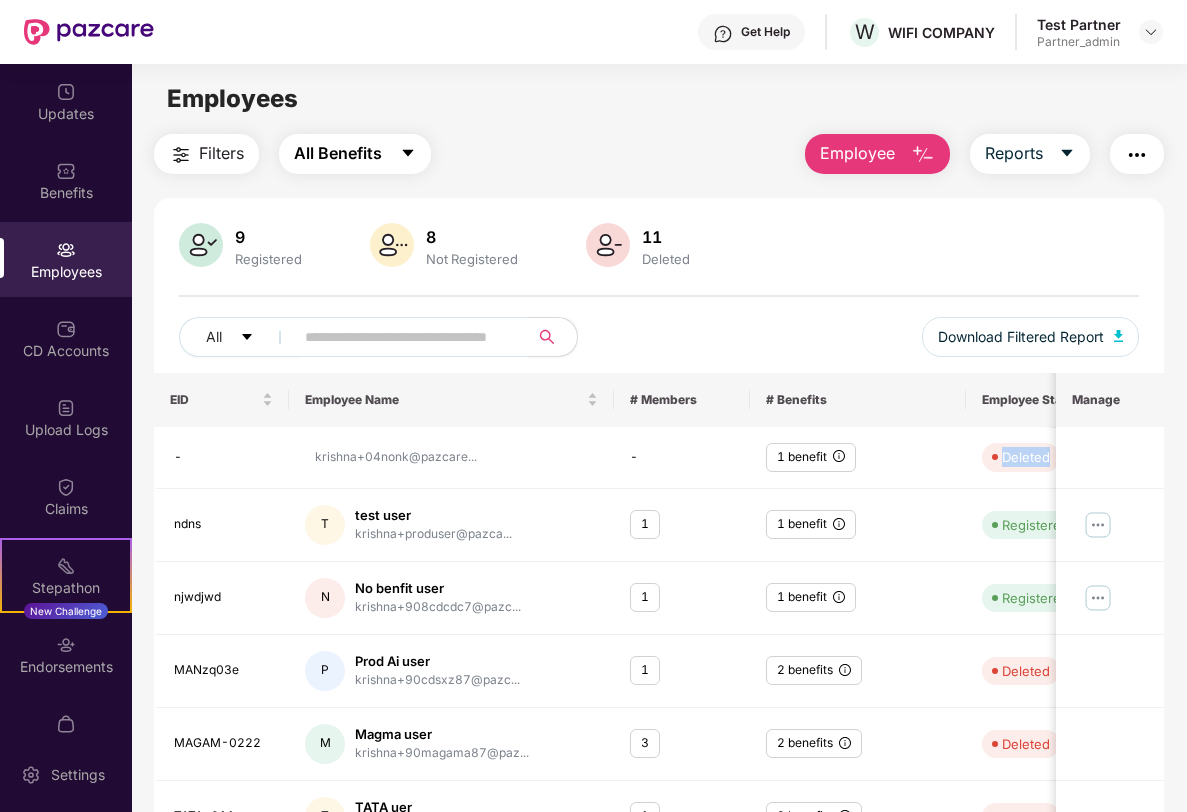 click on "All Benefits" at bounding box center [355, 154] 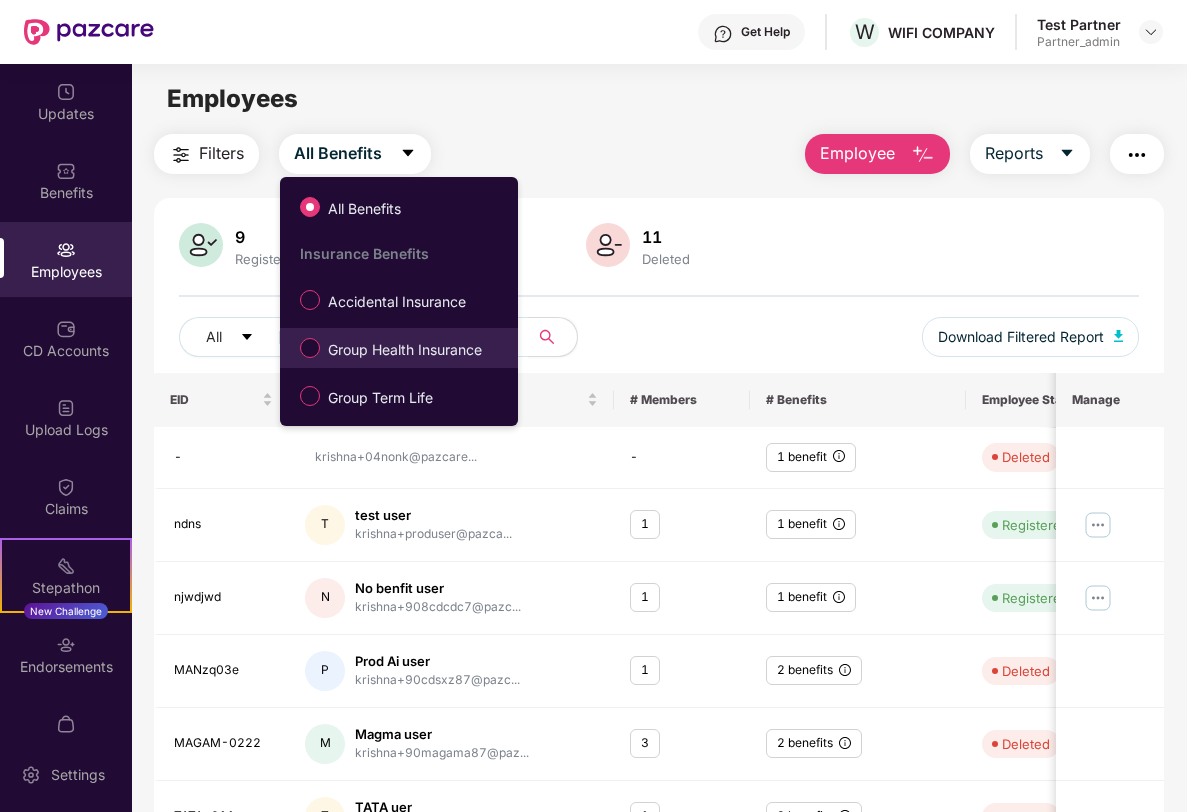 click on "Group Health Insurance" at bounding box center [405, 350] 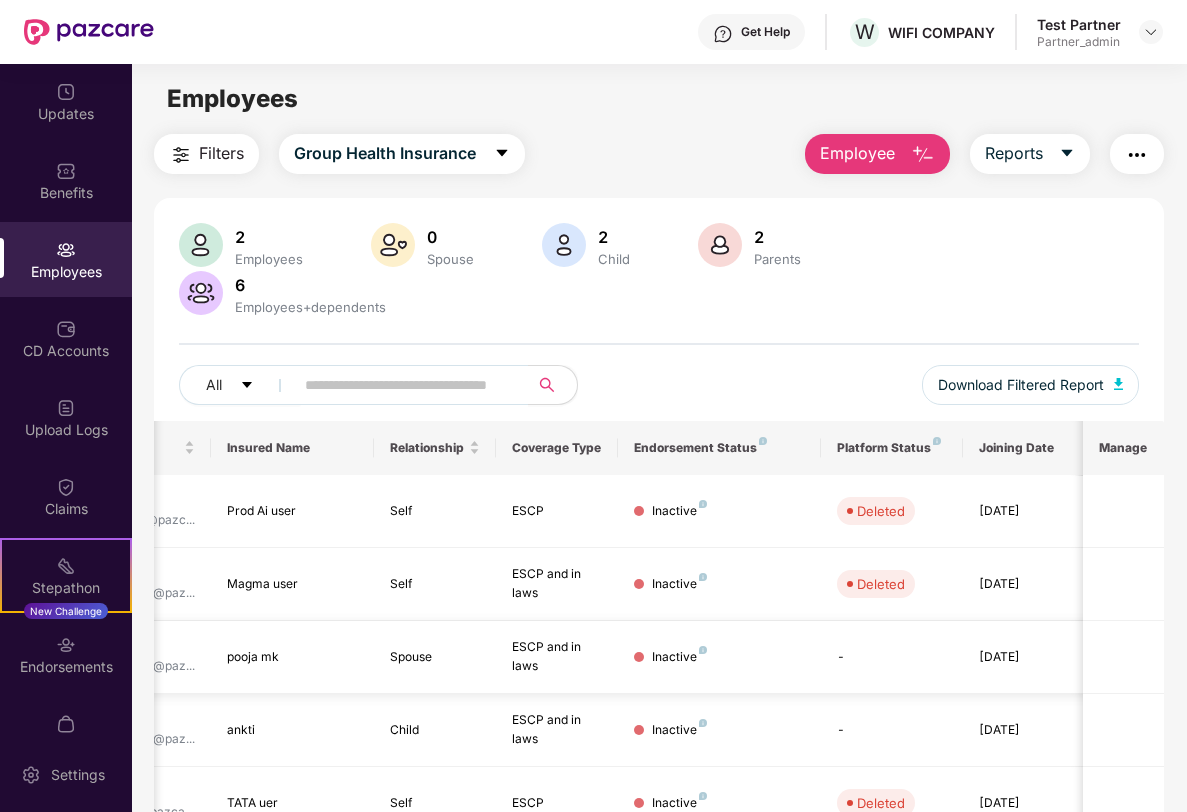 scroll, scrollTop: 0, scrollLeft: 0, axis: both 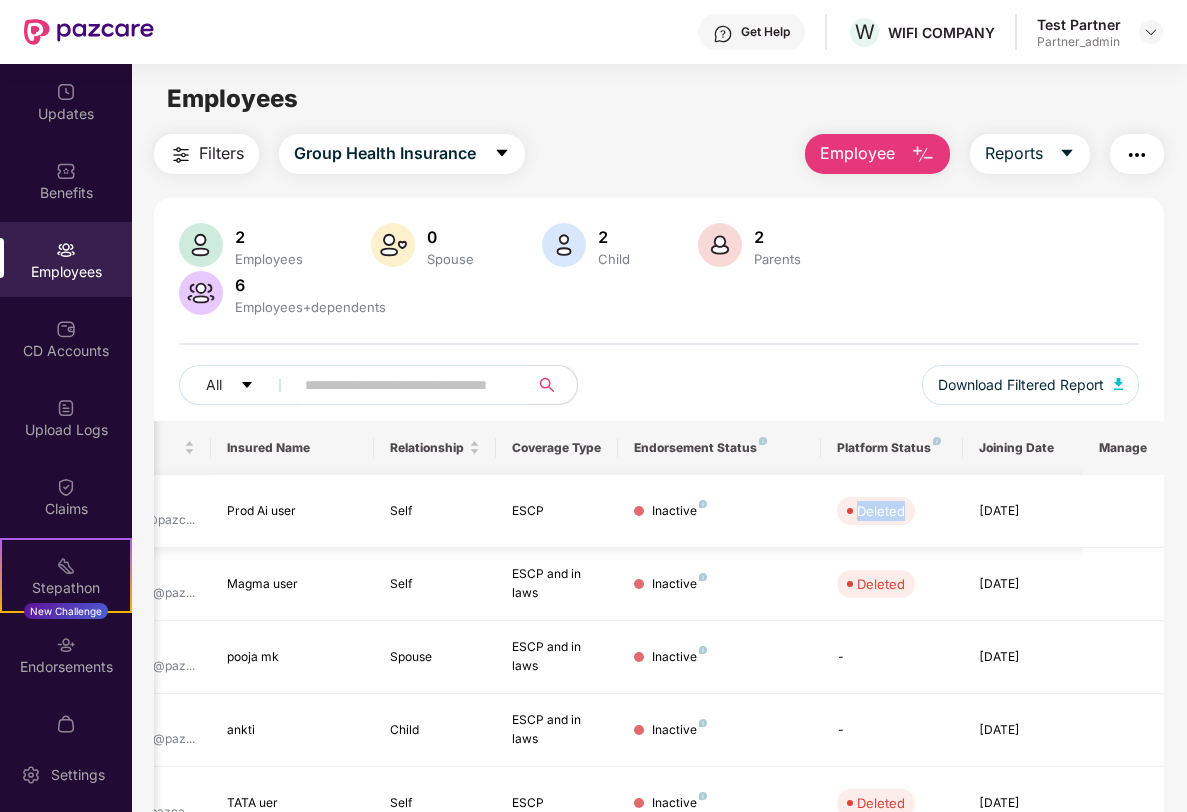 drag, startPoint x: 856, startPoint y: 462, endPoint x: 915, endPoint y: 473, distance: 60.016663 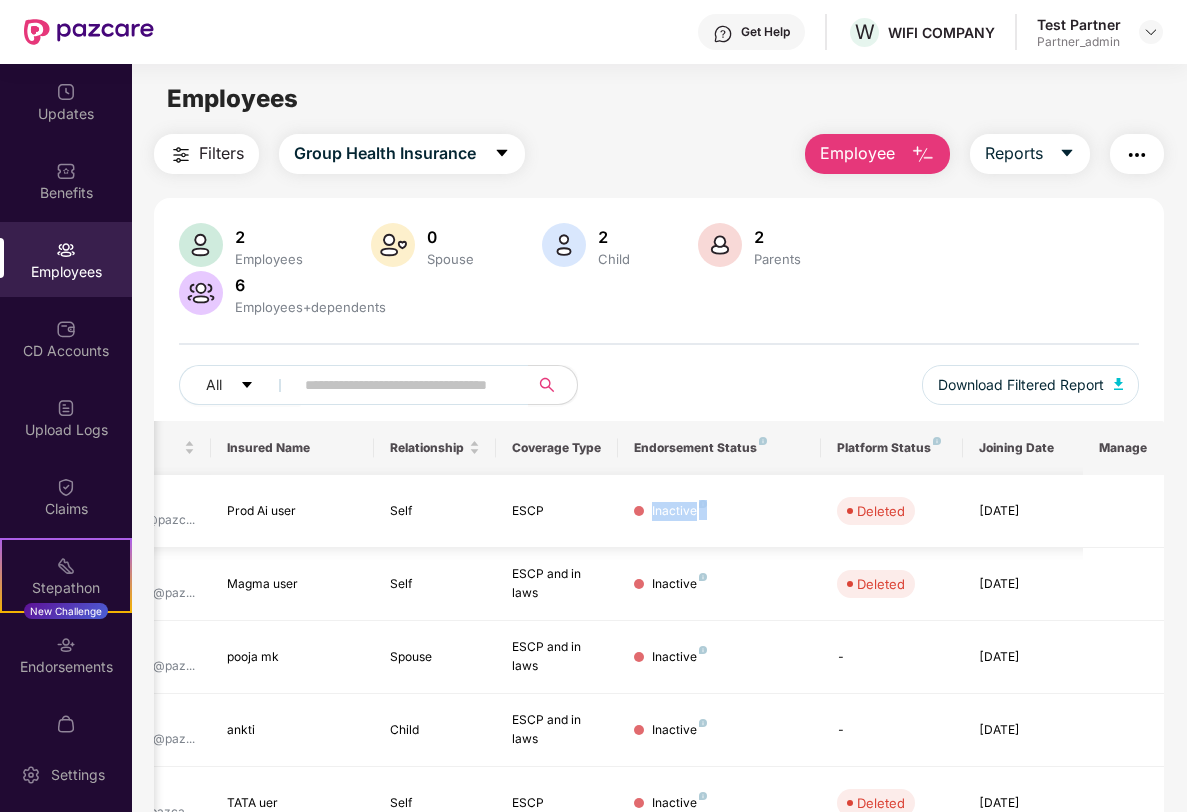 drag, startPoint x: 649, startPoint y: 462, endPoint x: 696, endPoint y: 472, distance: 48.052055 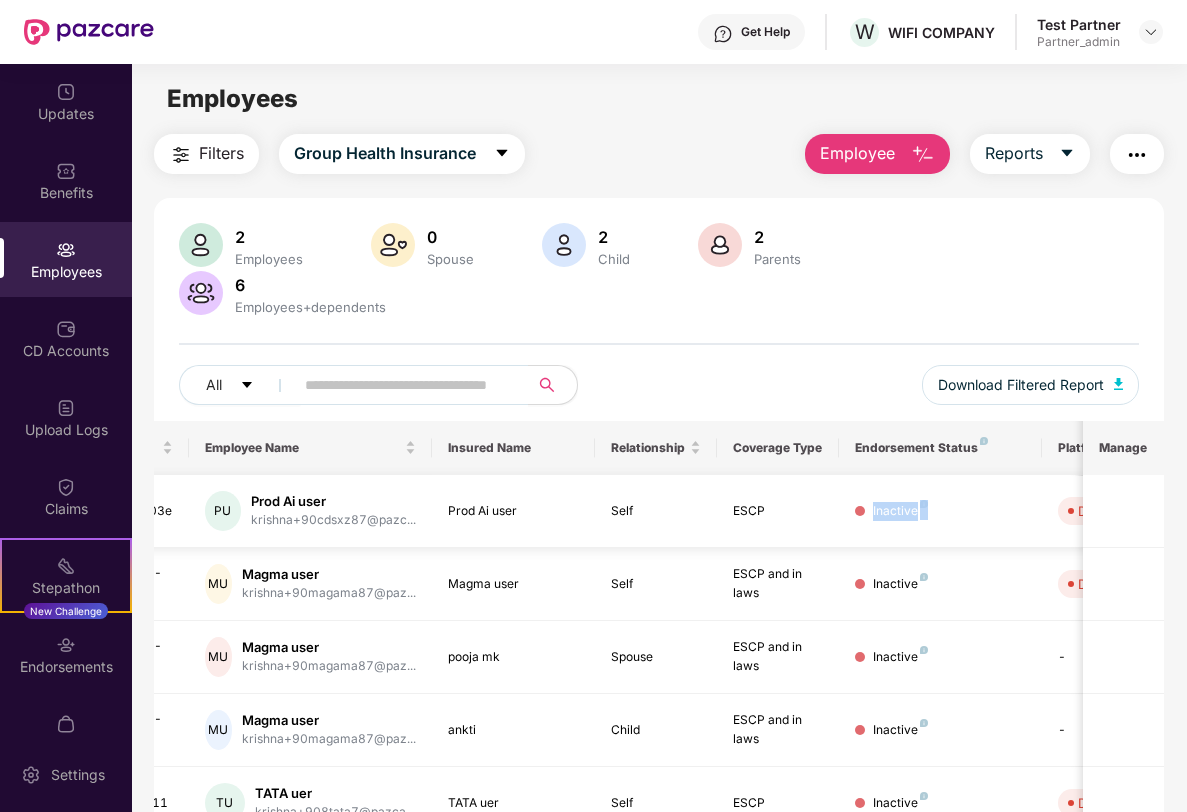 scroll, scrollTop: 0, scrollLeft: 0, axis: both 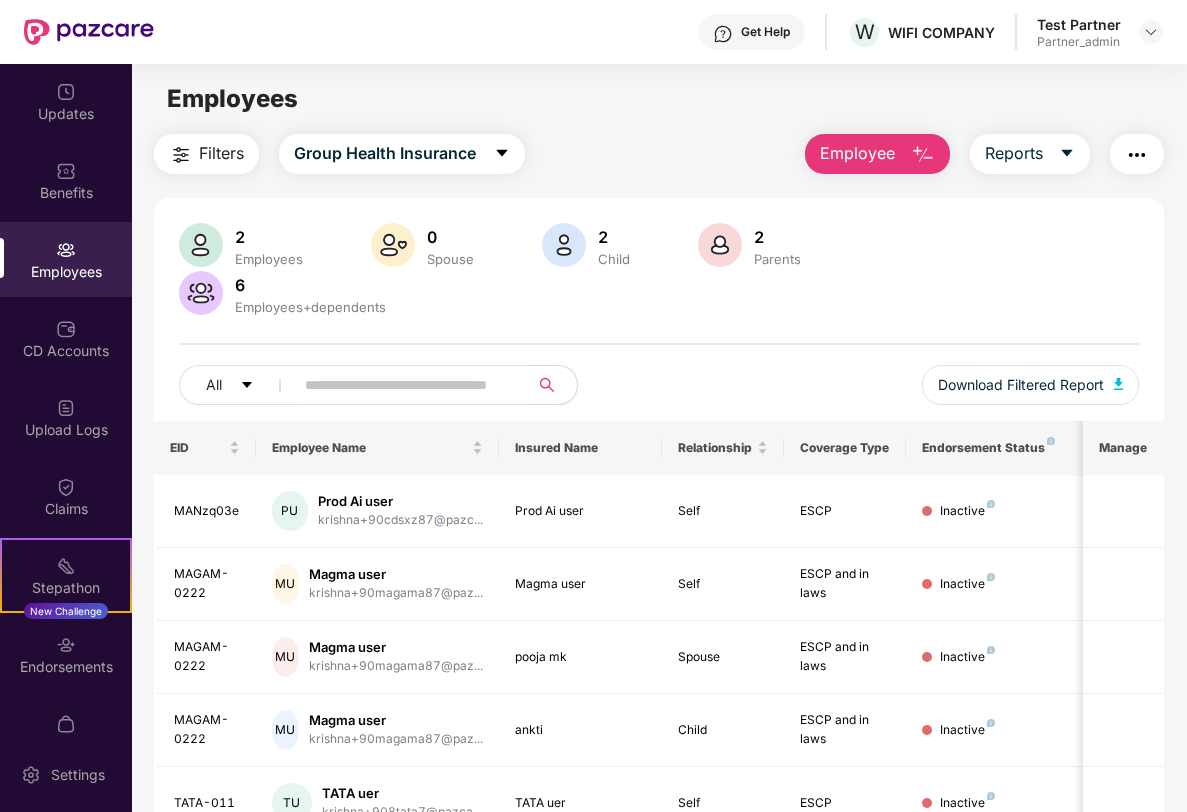 click on "2 Employees 0 Spouse 2 Child [DEMOGRAPHIC_DATA] Parents 6 Employees+dependents All Download Filtered Report" at bounding box center (659, 322) 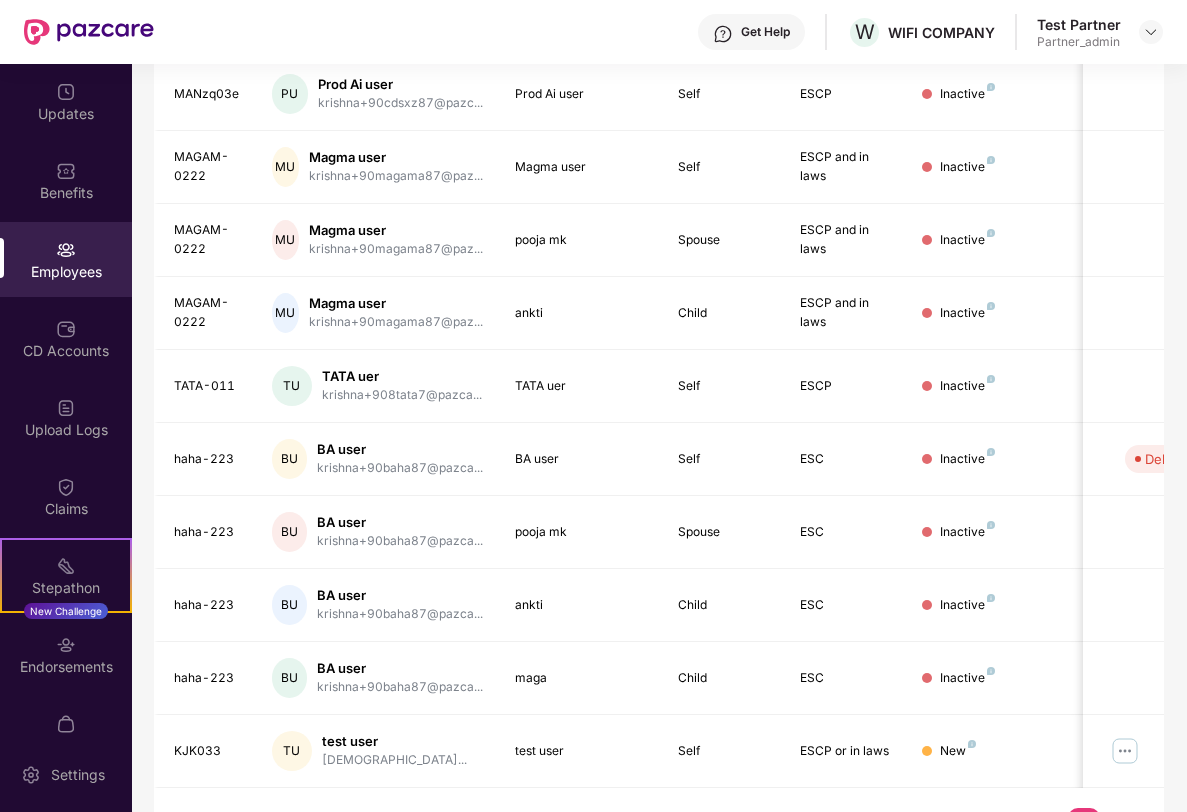 scroll, scrollTop: 0, scrollLeft: 0, axis: both 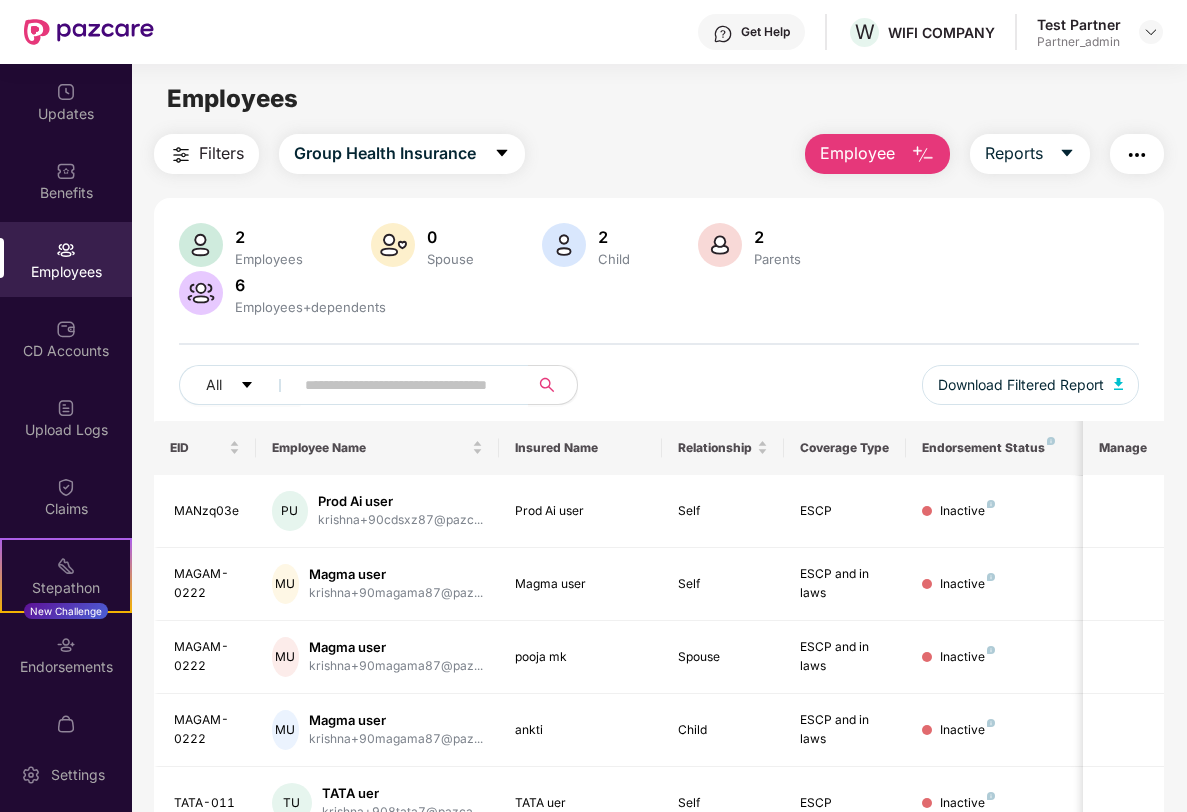 click on "Employee" at bounding box center (877, 154) 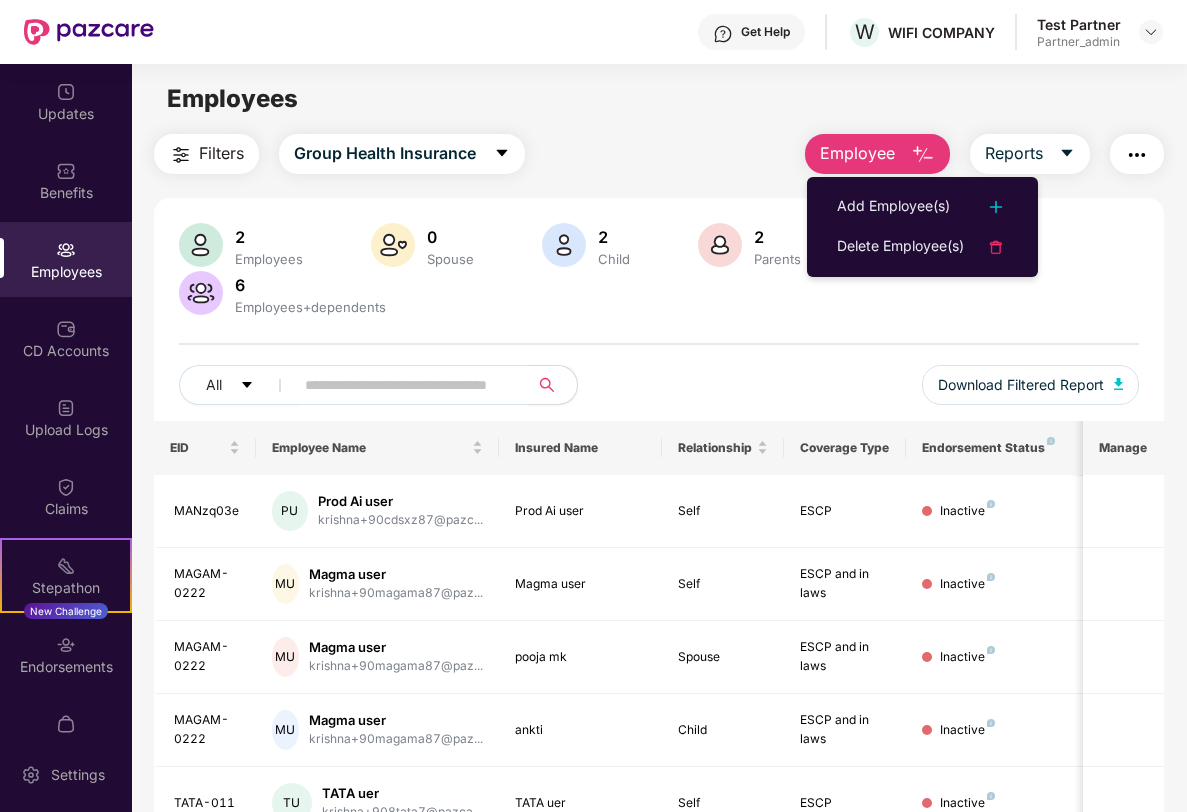 click on "Filters Group Health Insurance Employee  Reports 2 Employees 0 Spouse 2 Child [DEMOGRAPHIC_DATA] Parents 6 Employees+dependents All Download Filtered Report EID Employee Name Insured Name Relationship Coverage Type Endorsement Status Platform Status Joining Date Manage                   MANzq03e PU Prod Ai user   krishna+90cdsxz87@pazc... Prod Ai user  Self ESCP Inactive Deleted [DATE] MAGAM-0222 MU Magma user   krishna+90magama87@paz... Magma user  Self ESCP and in laws Inactive Deleted [DATE] MAGAM-0222 MU Magma user   krishna+90magama87@paz... pooja mk  Spouse ESCP and in laws Inactive - [DATE] MAGAM-0222 MU Magma user   krishna+90magama87@paz... ankti  Child ESCP and in laws Inactive - [DATE] TATA-011 TU TATA uer   krishna+908tata7@pazca... TATA uer  Self ESCP Inactive Deleted [DATE] haha-223 BU BA user   krishna+90baha87@pazca... BA user  Self ESC Inactive Deleted [DATE] haha-223 BU BA user   krishna+90baha87@pazca... pooja mk  Spouse ESC Inactive - [DATE] haha-223 BU   ESC" at bounding box center (659, 705) 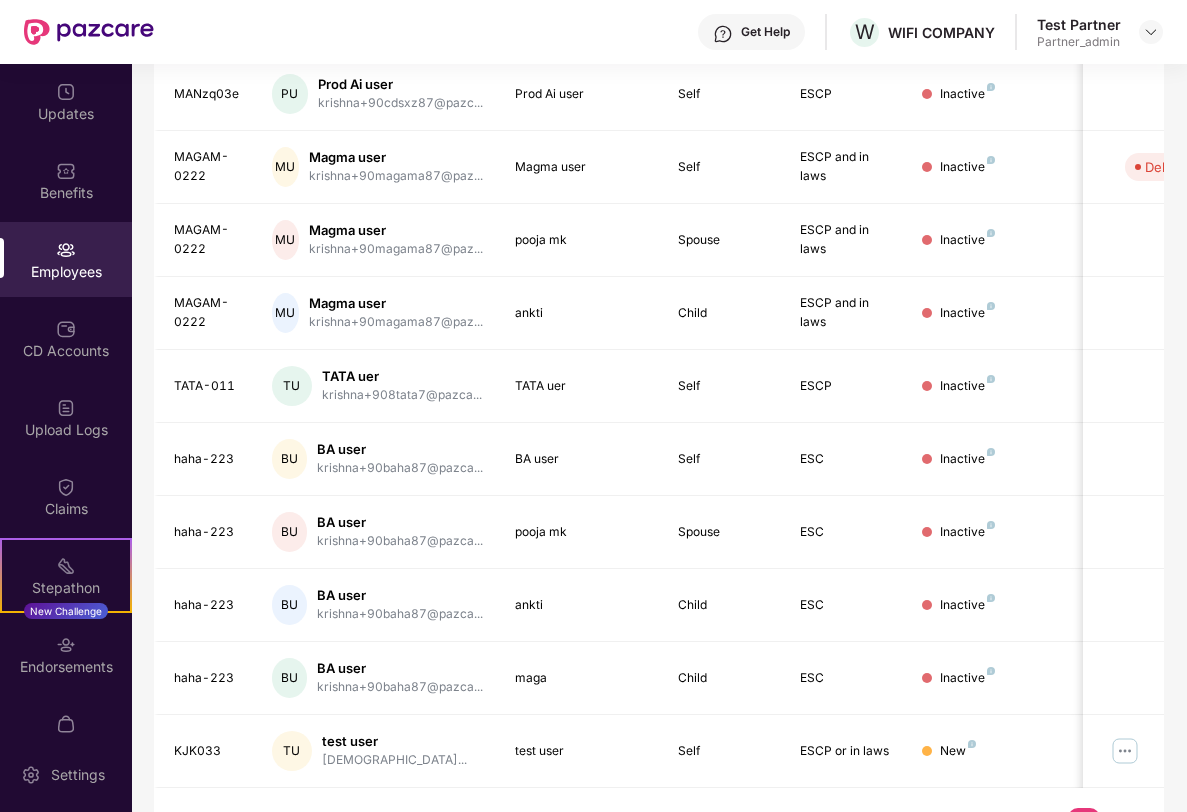 scroll, scrollTop: 0, scrollLeft: 0, axis: both 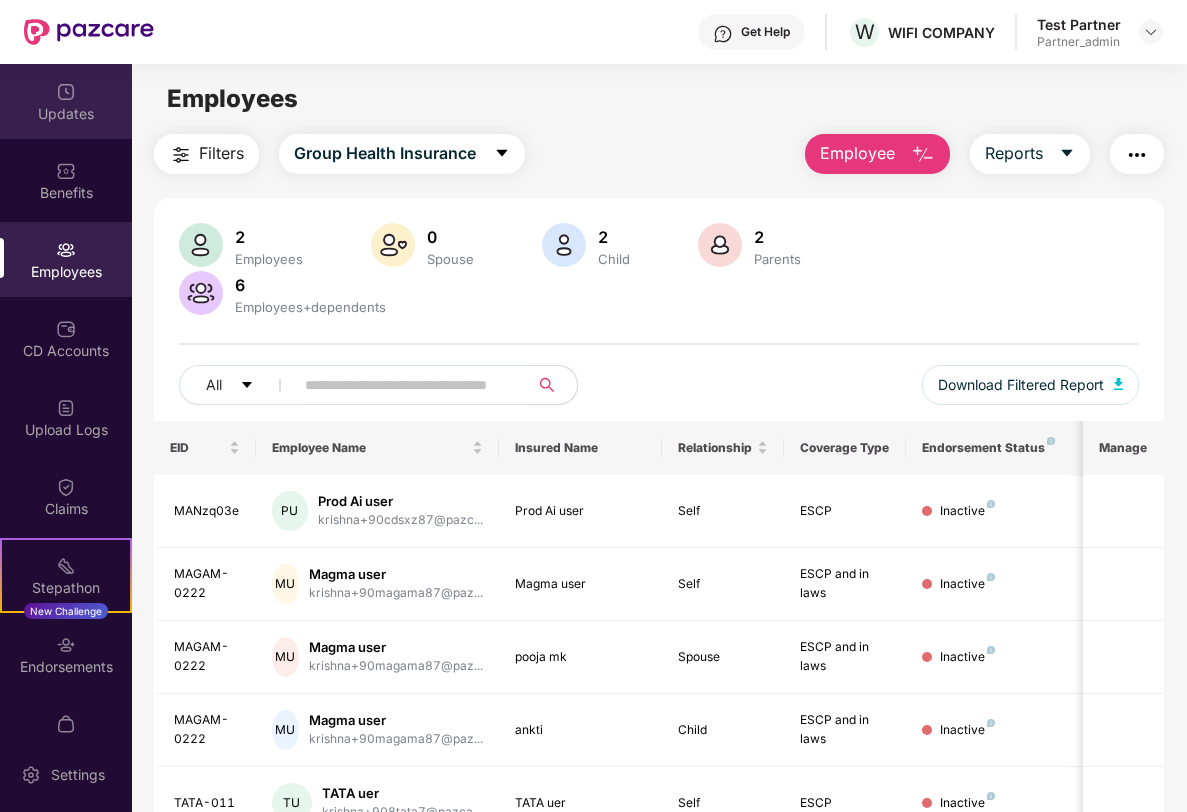 click on "Updates" at bounding box center [66, 101] 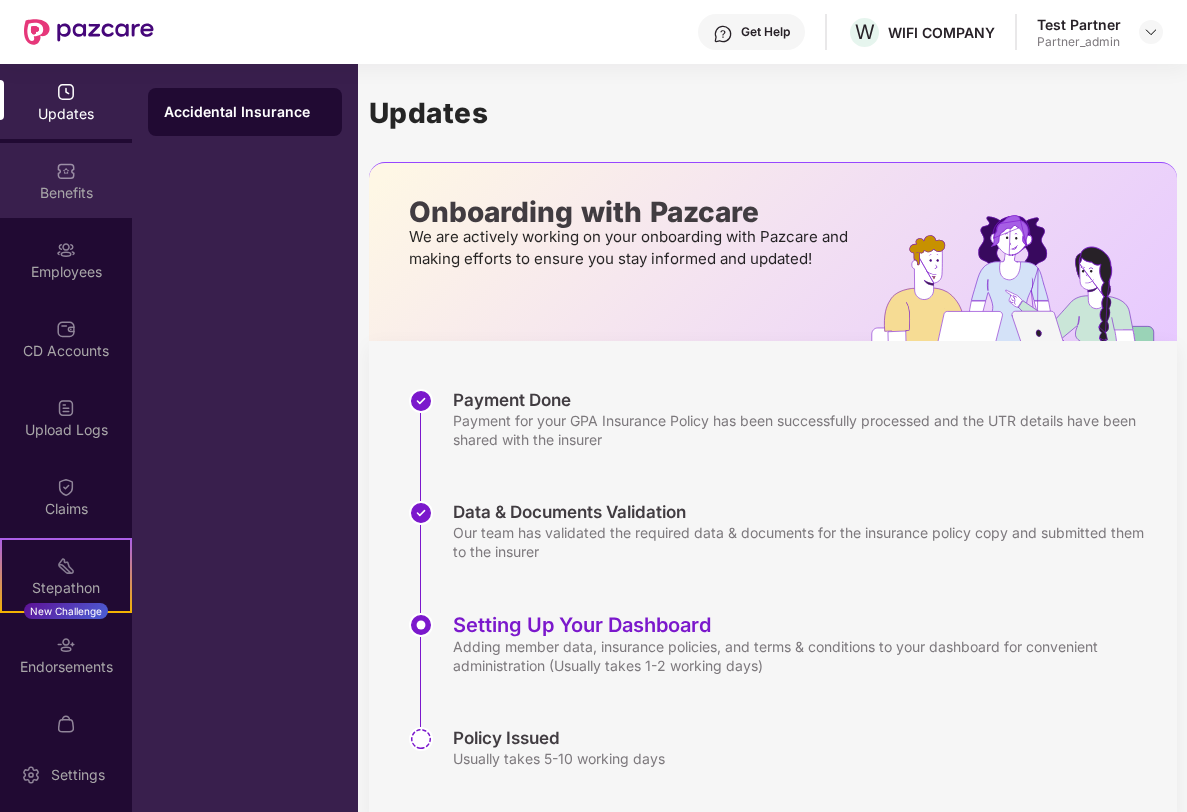 click at bounding box center (66, 171) 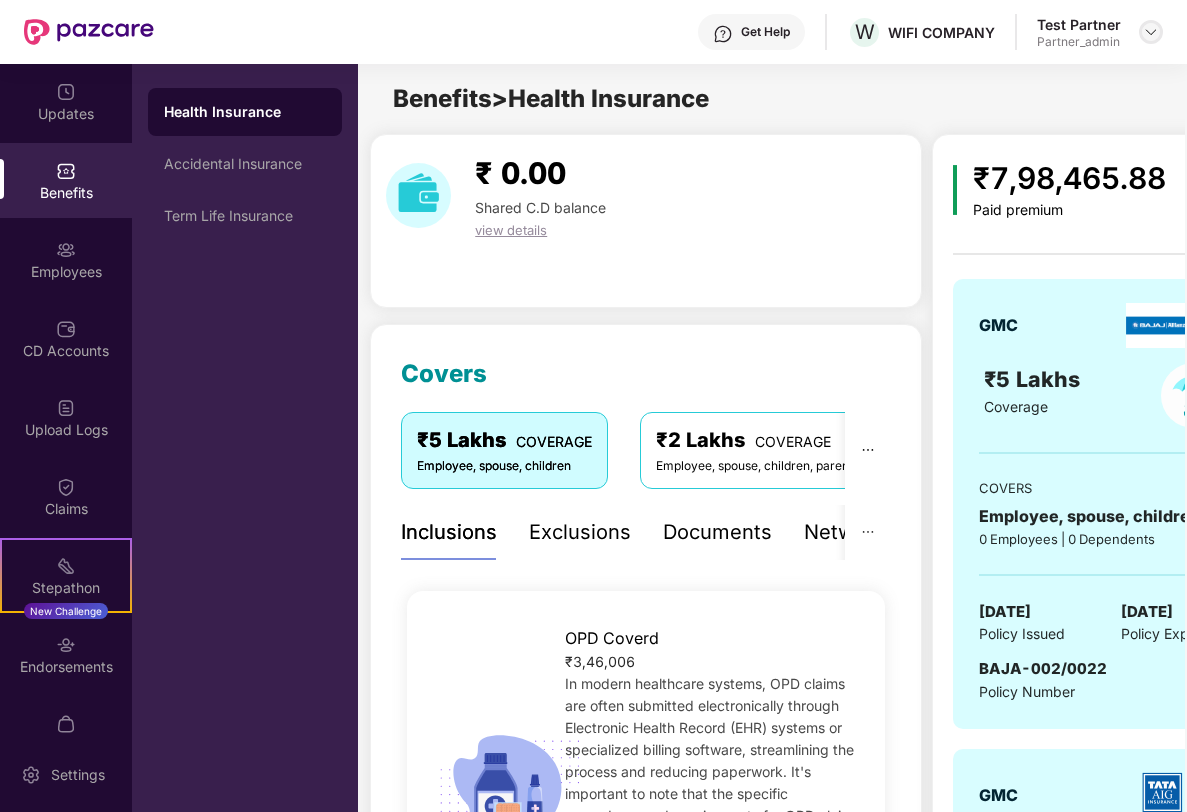 click at bounding box center [1151, 32] 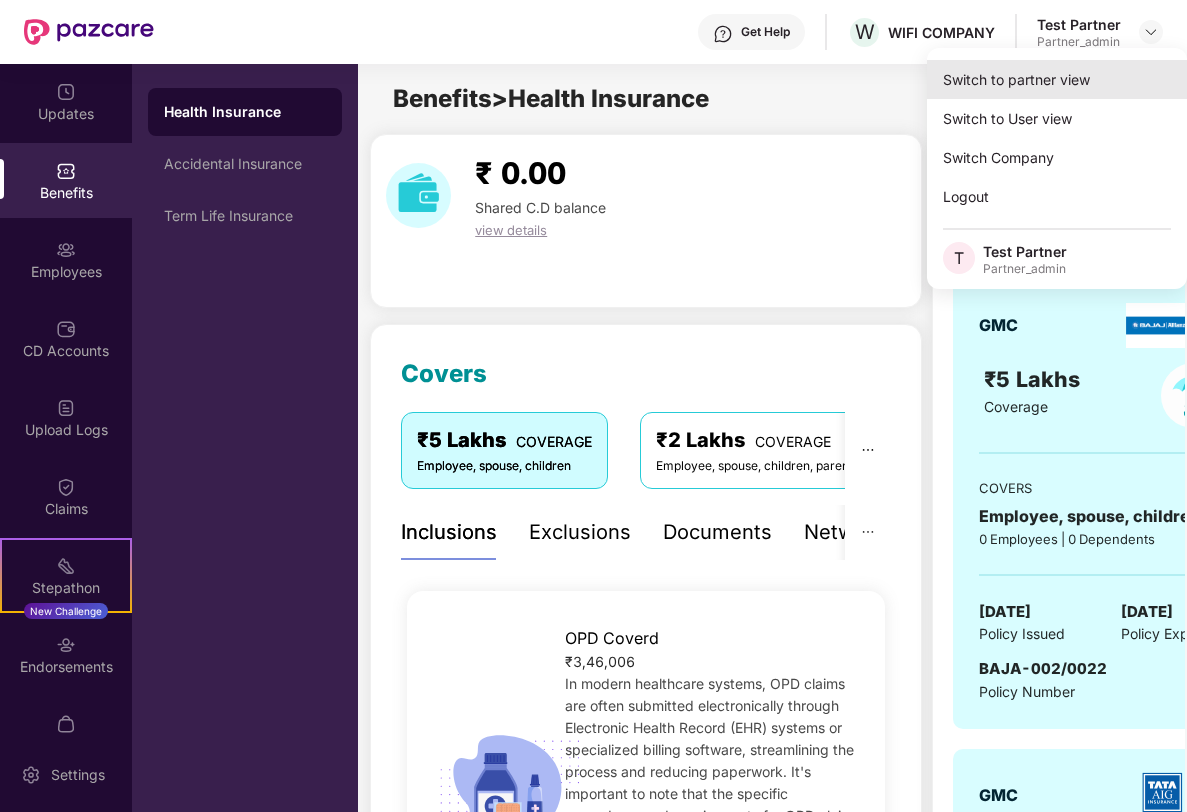 click on "Switch to partner view" at bounding box center (1057, 79) 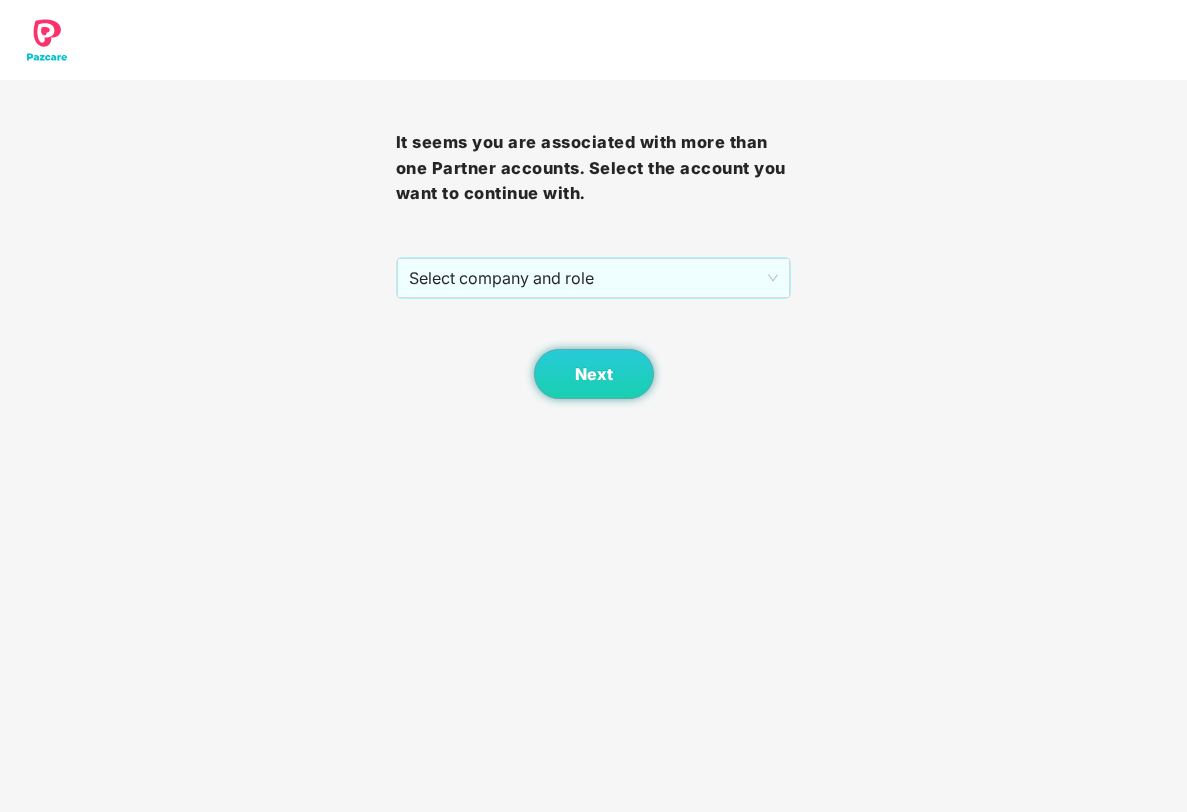 click on "Next" at bounding box center (594, 349) 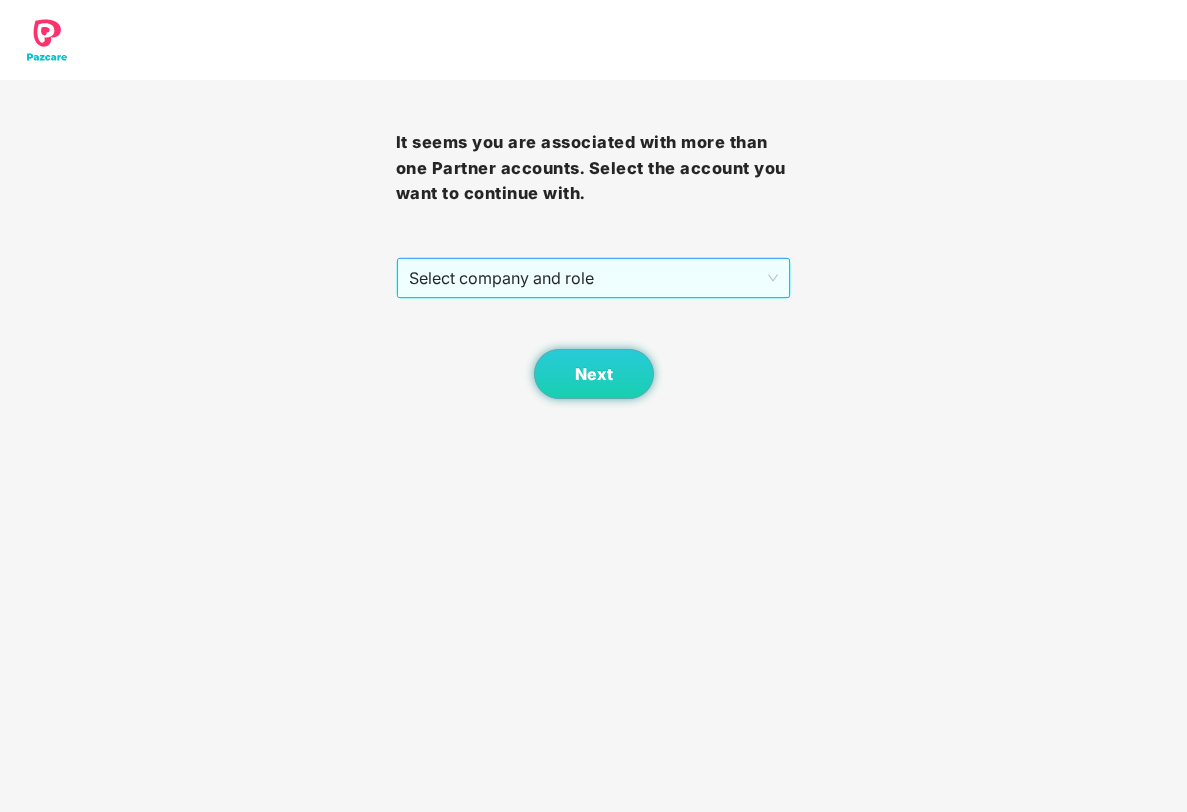 click on "Select company and role" at bounding box center [594, 278] 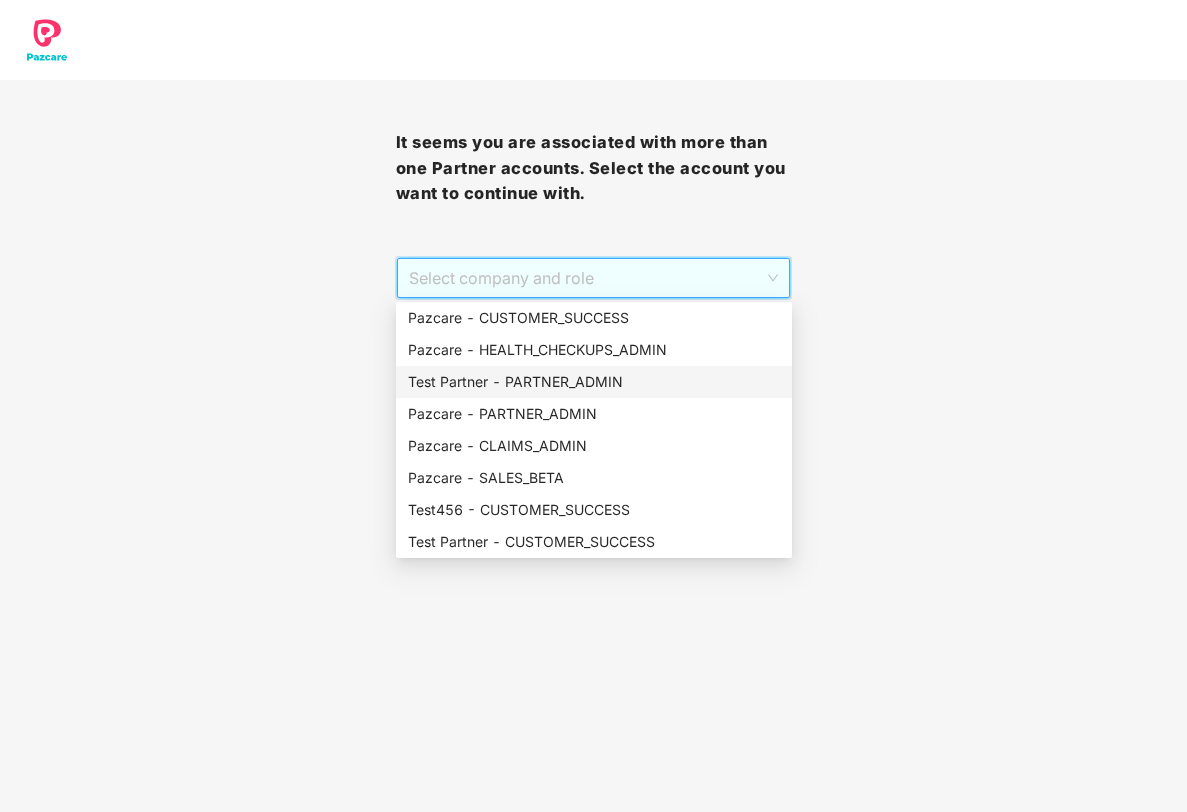 click on "Test Partner - PARTNER_ADMIN" at bounding box center (594, 382) 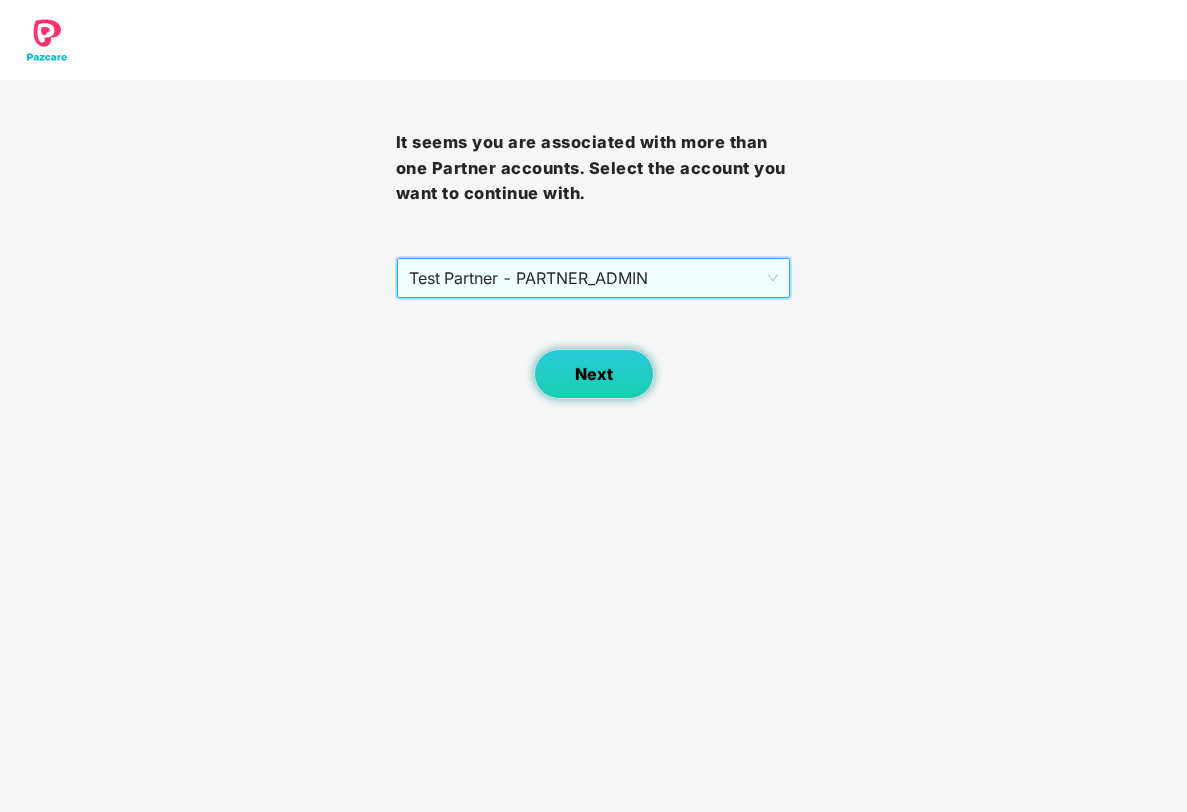 click on "Next" at bounding box center [594, 374] 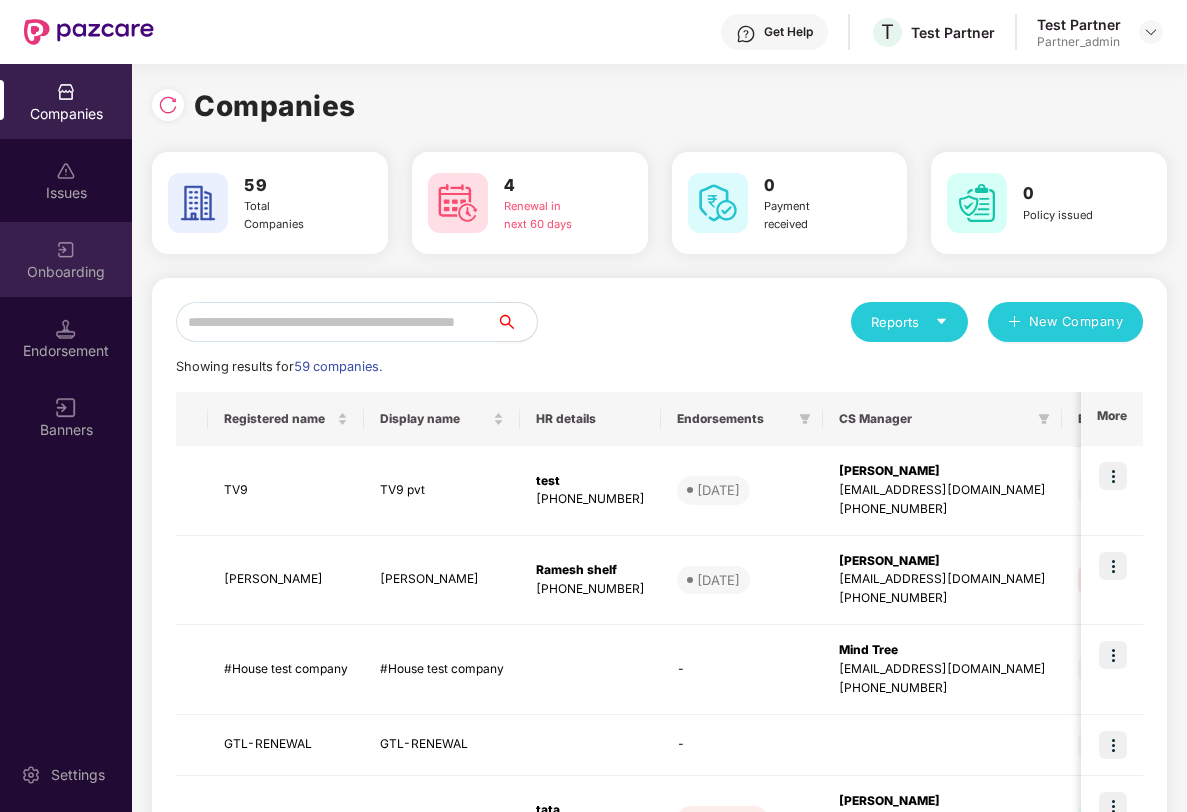 click at bounding box center (66, 250) 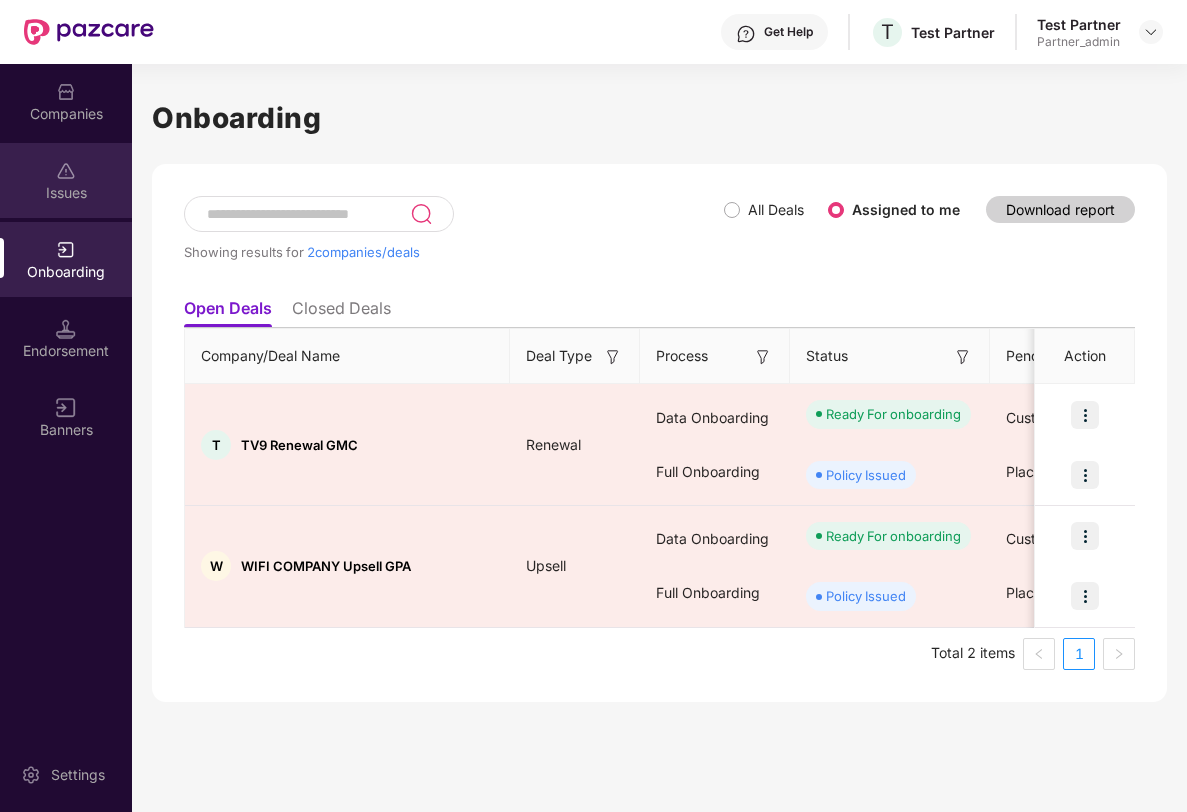 click at bounding box center (66, 171) 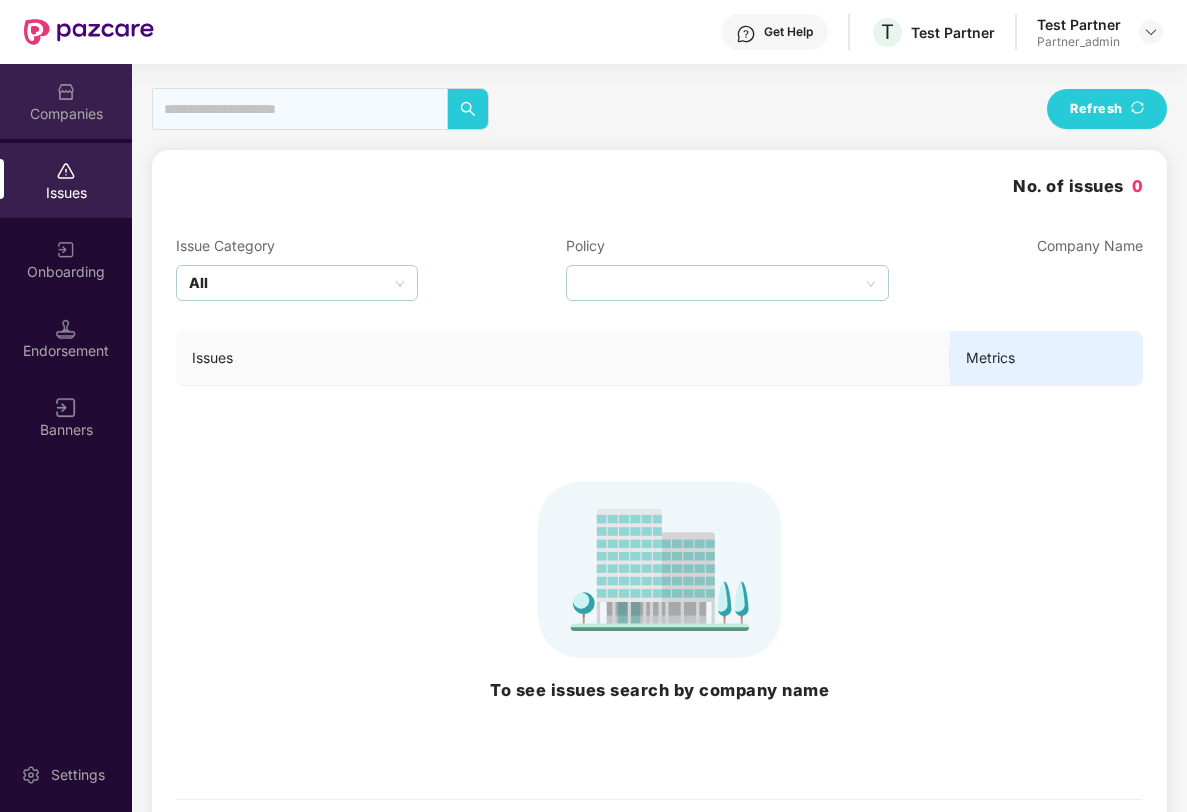 click on "Companies" at bounding box center (66, 101) 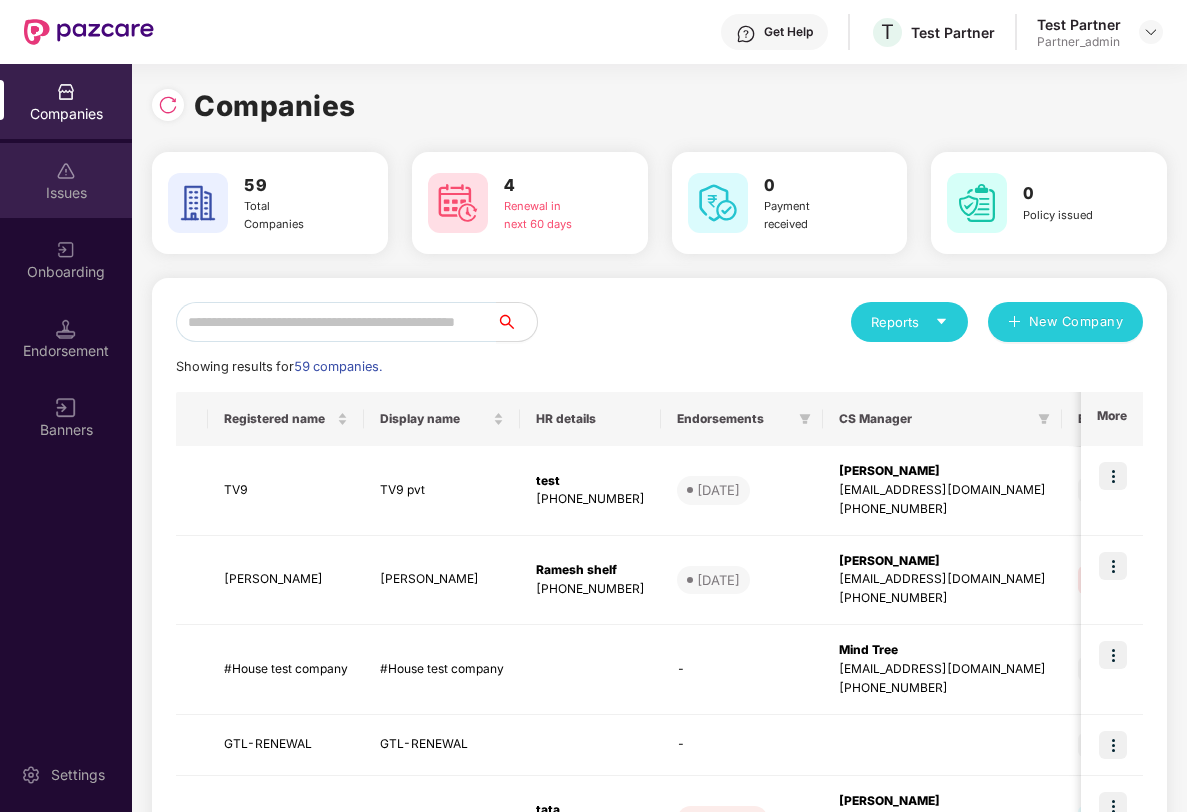 click on "Issues" at bounding box center (66, 193) 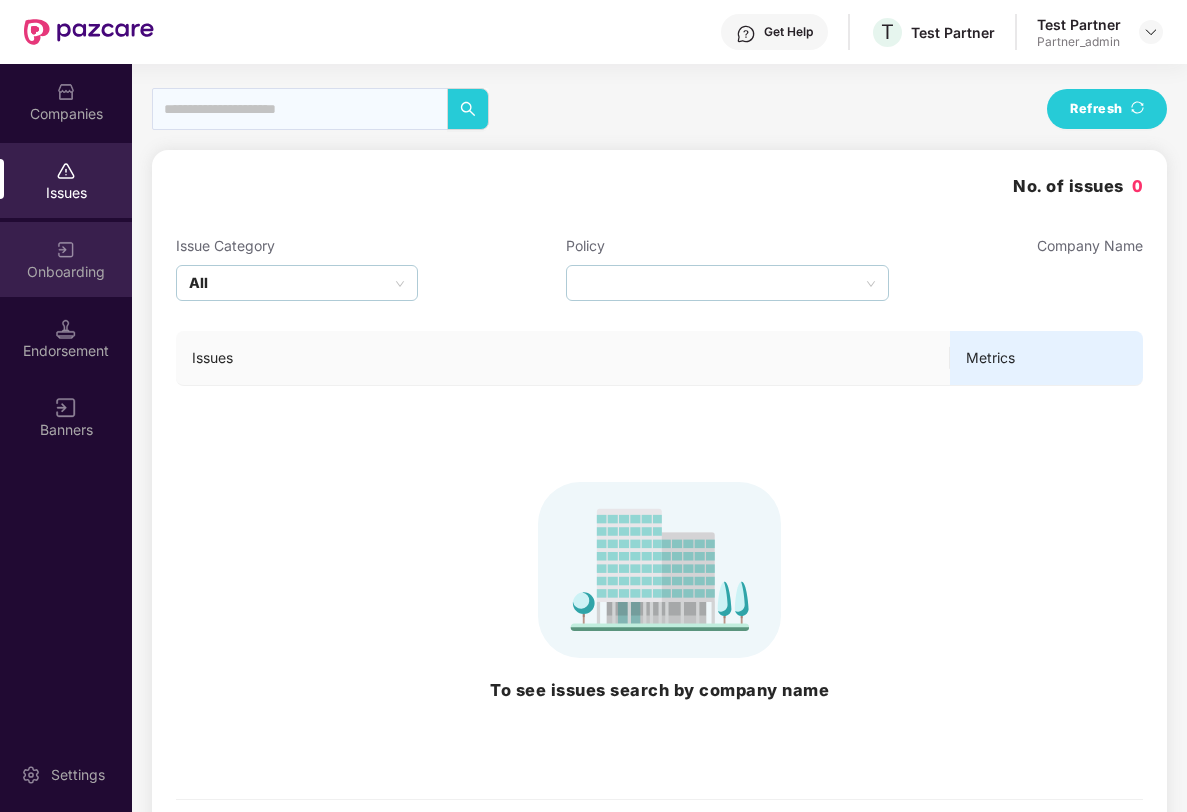 click on "Onboarding" at bounding box center [66, 272] 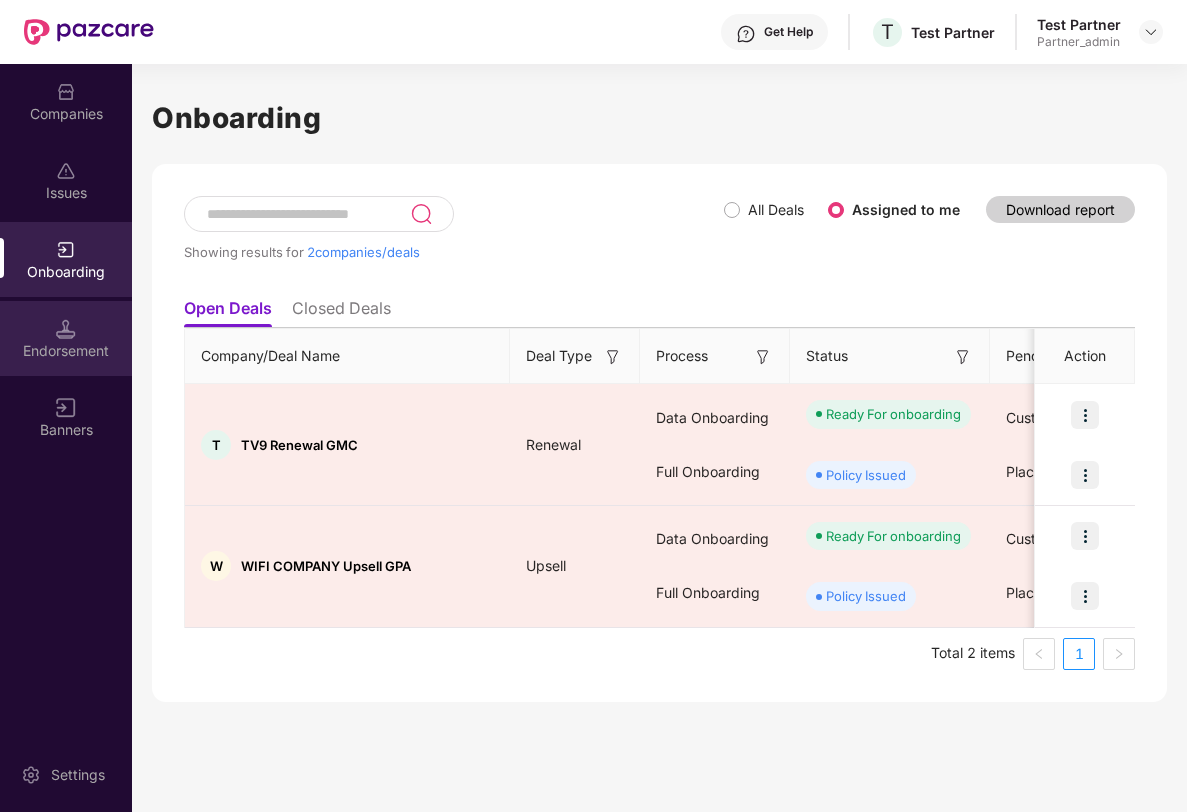 click on "Endorsement" at bounding box center [66, 351] 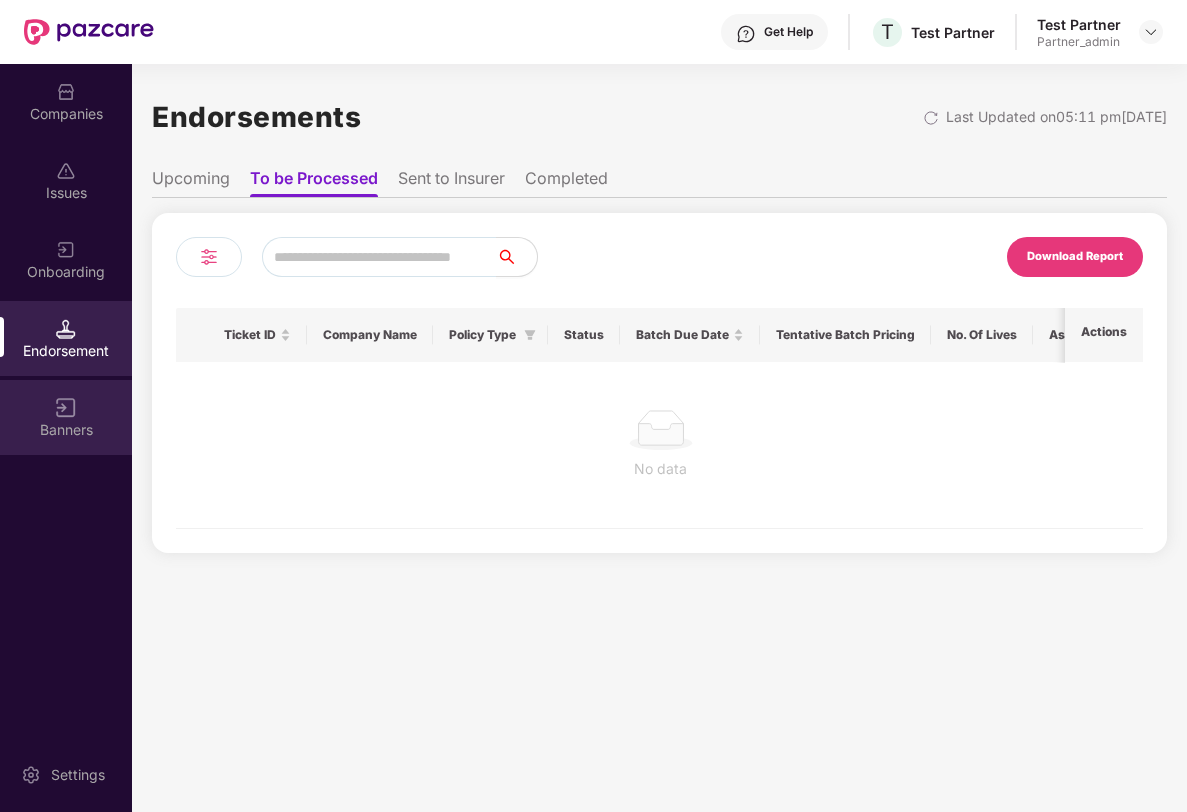 click on "Banners" at bounding box center (66, 430) 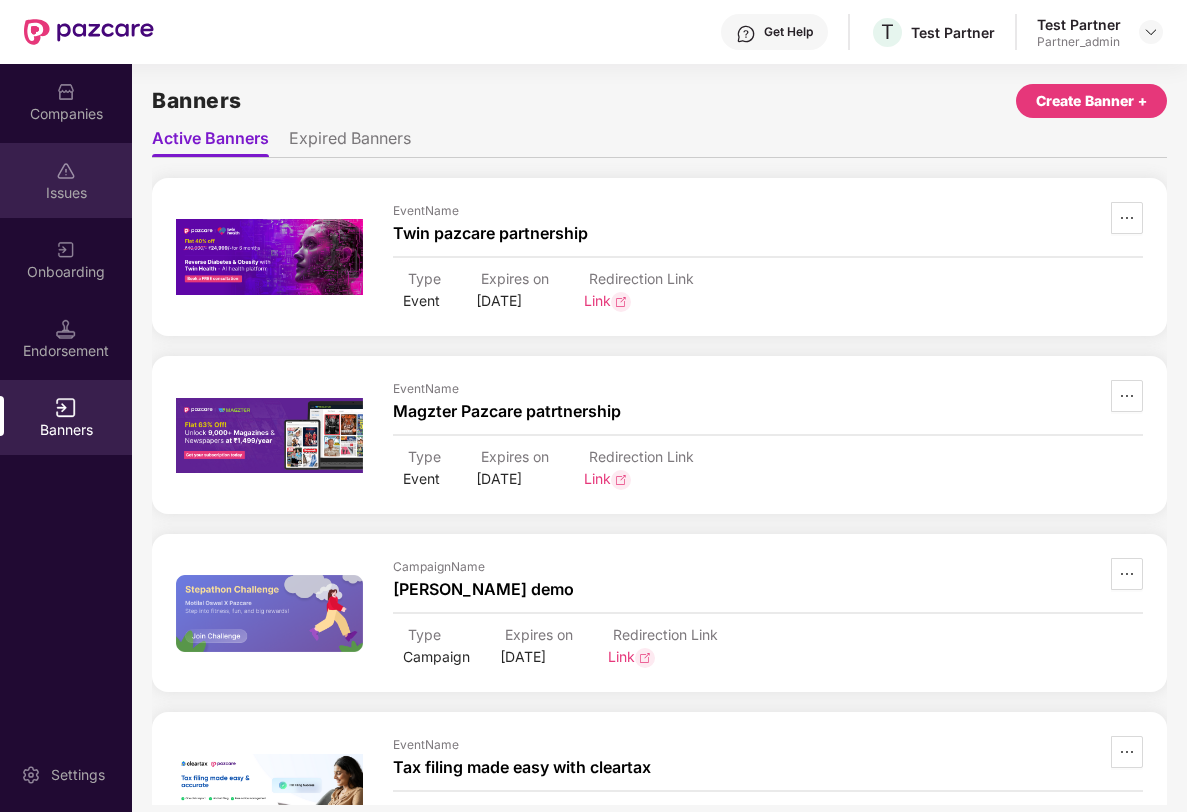click on "Issues" at bounding box center (66, 180) 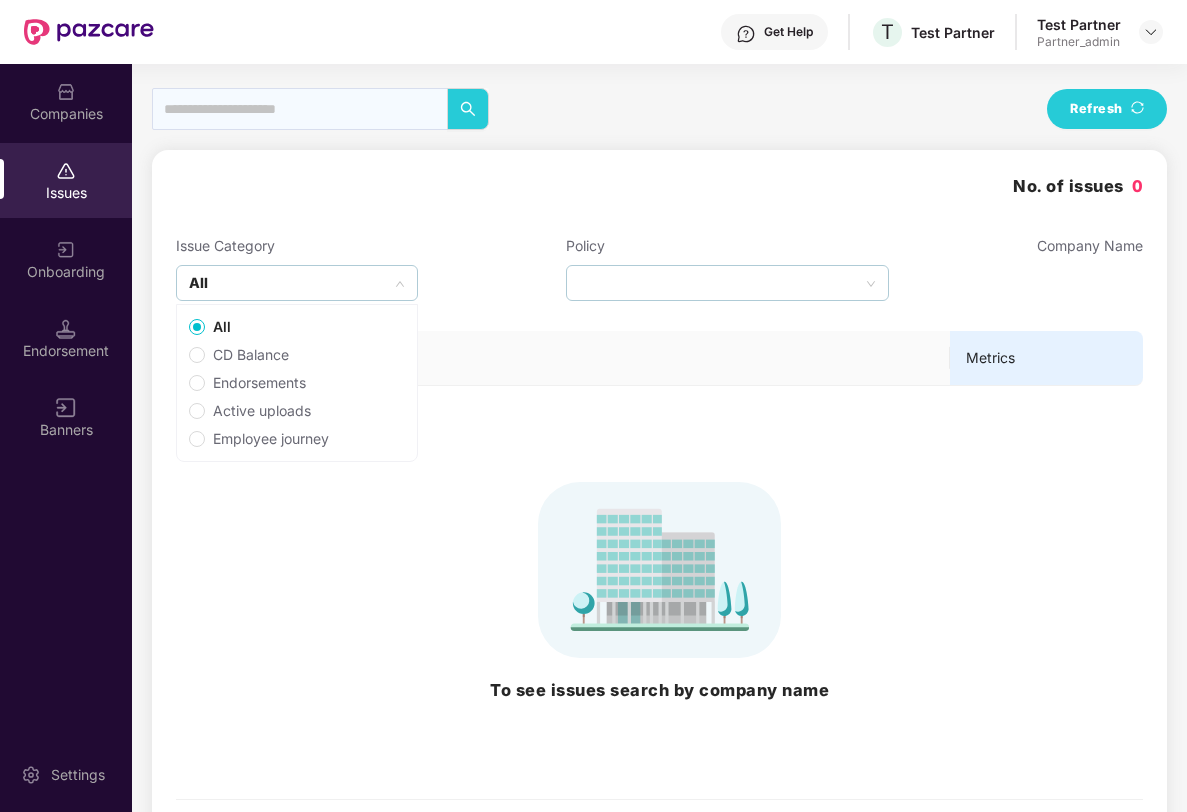 click on "All" at bounding box center (297, 283) 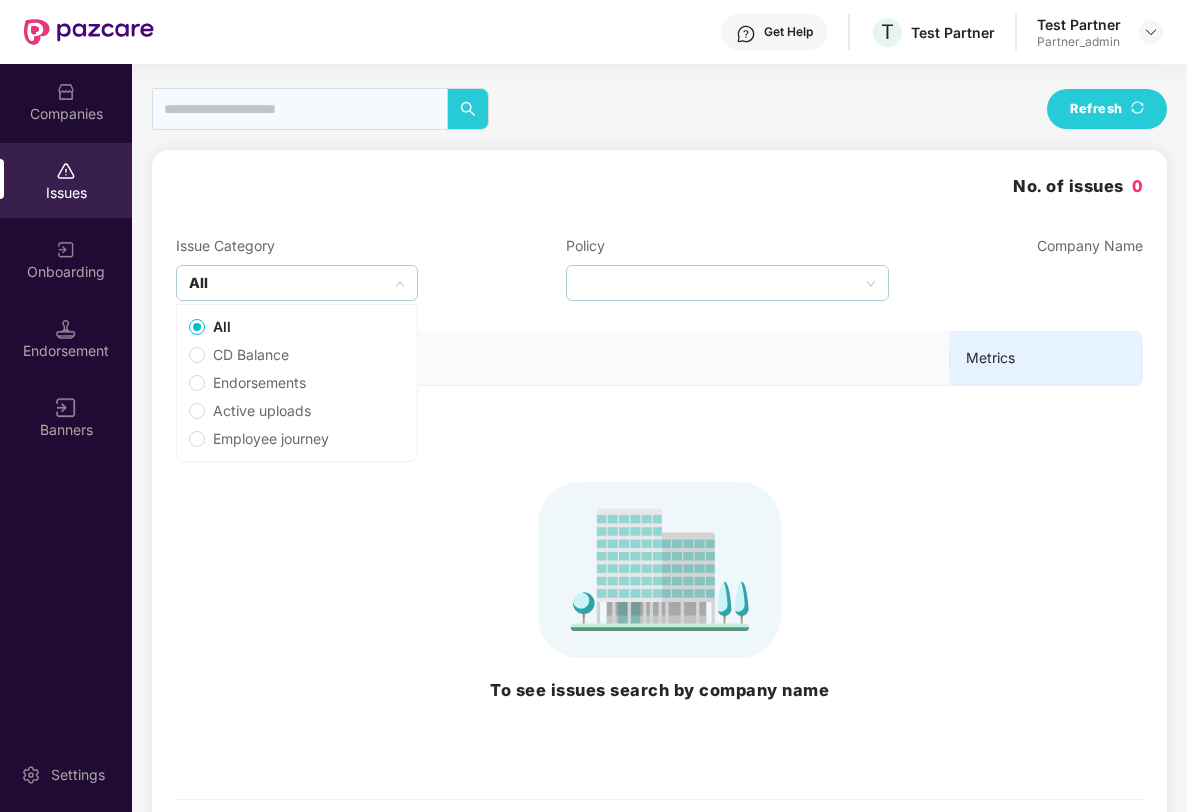 click on "Employee journey" at bounding box center (271, 439) 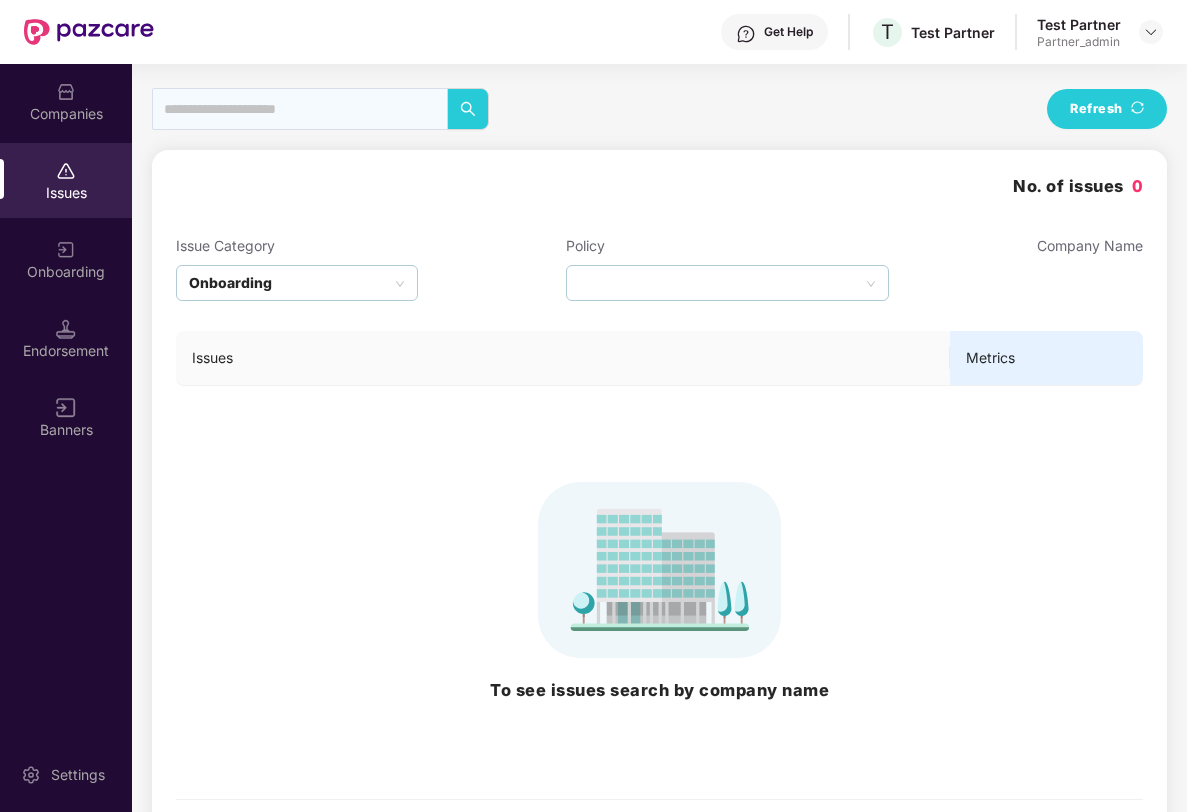 click on "Issues Metrics To see issues search by company name" at bounding box center (659, 551) 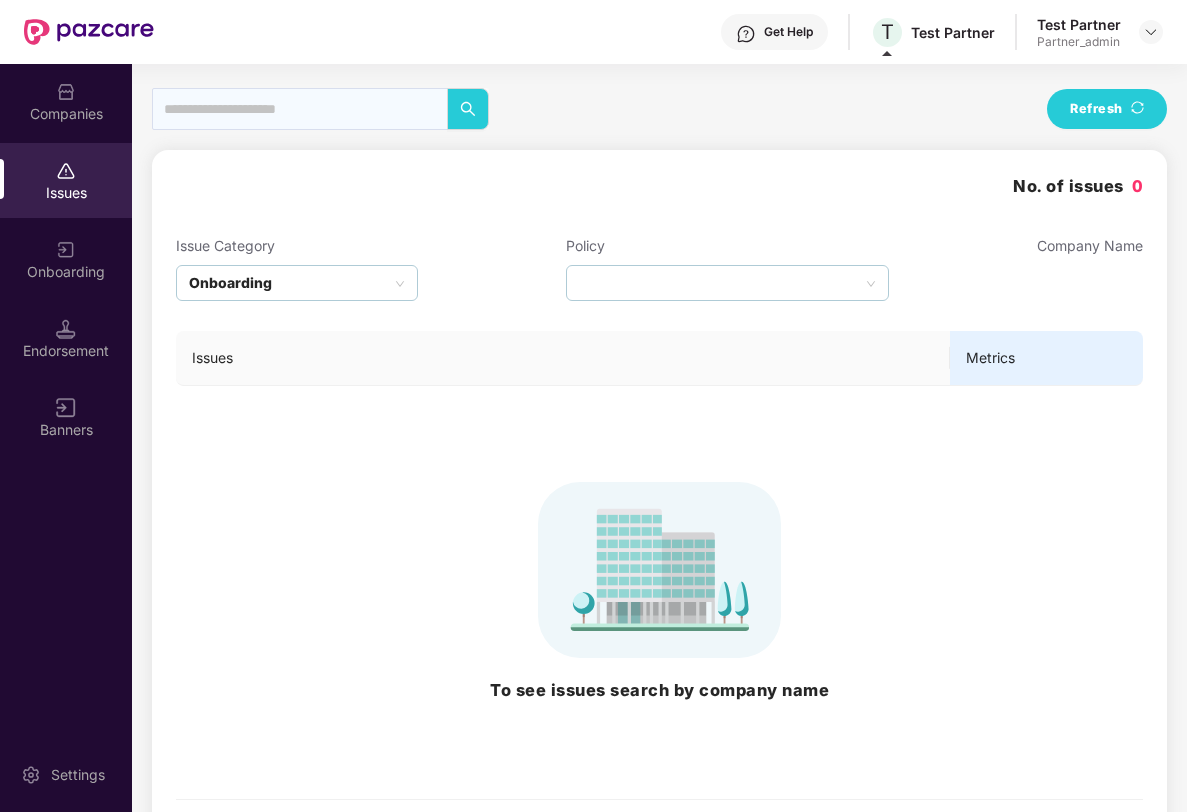scroll, scrollTop: 0, scrollLeft: 0, axis: both 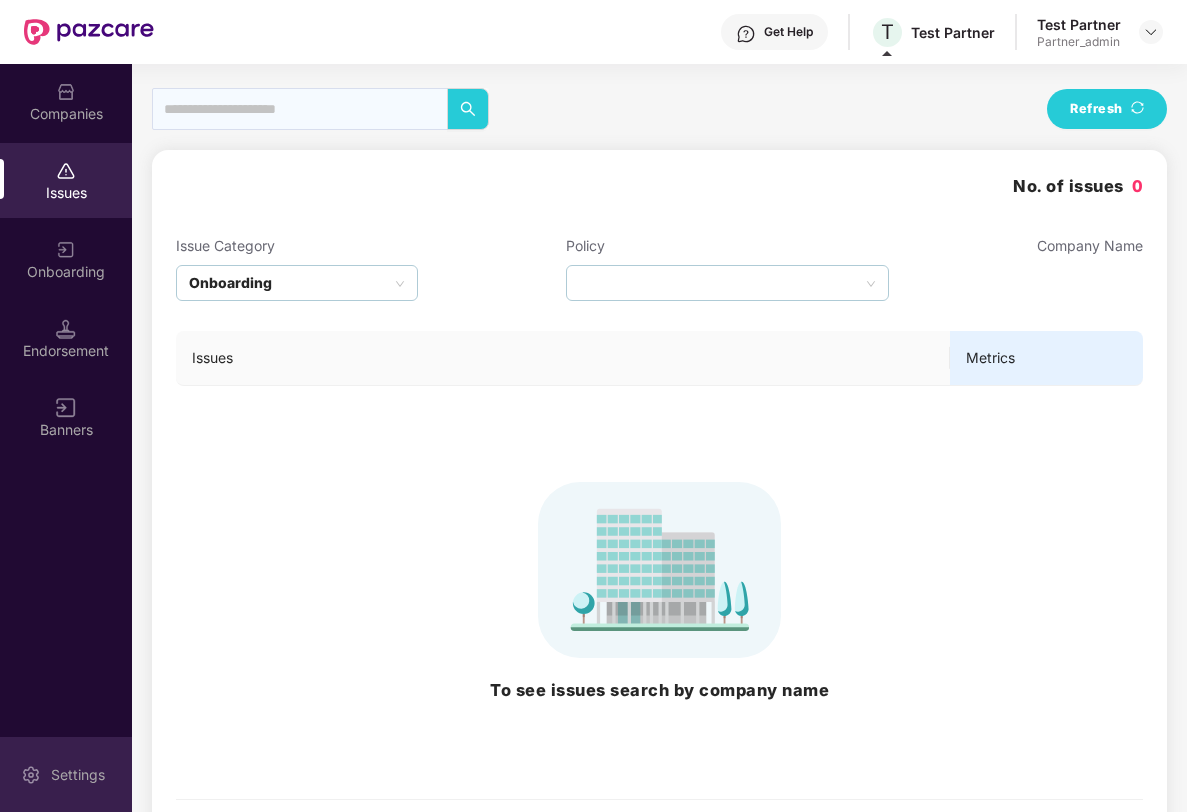 click on "Settings" at bounding box center [78, 775] 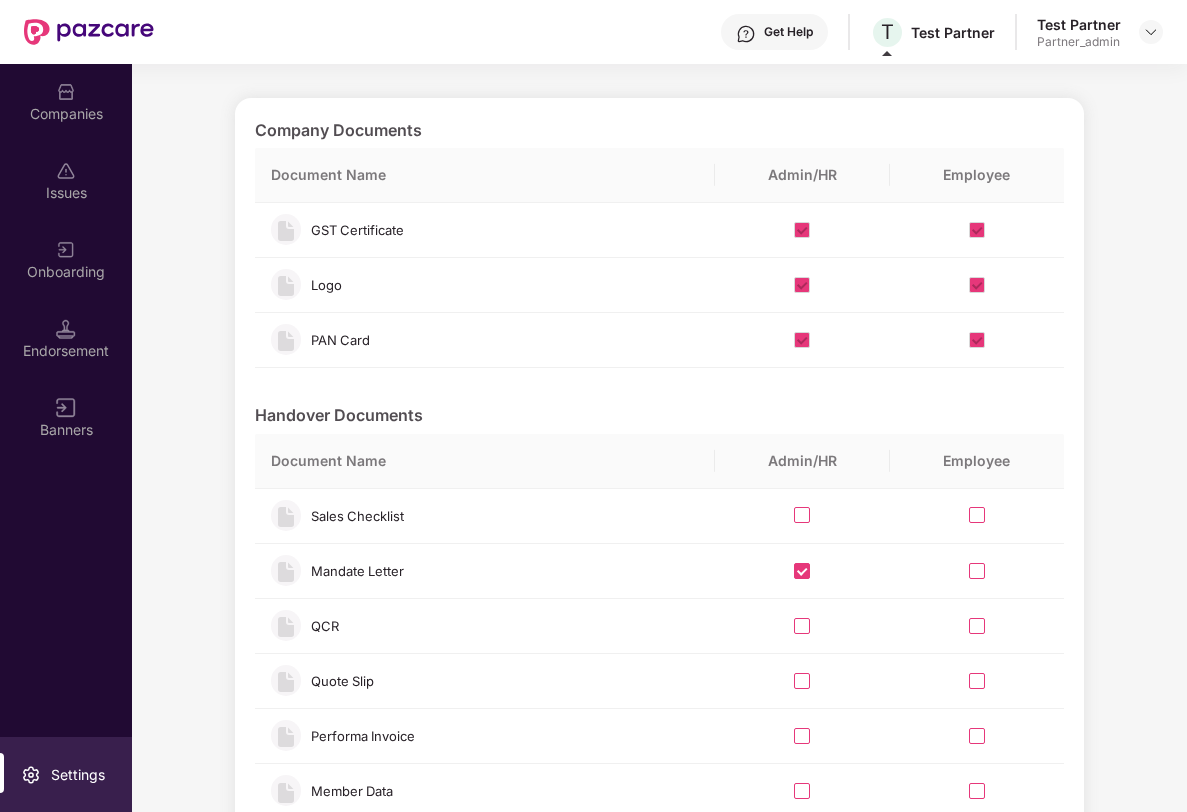 scroll, scrollTop: 0, scrollLeft: 0, axis: both 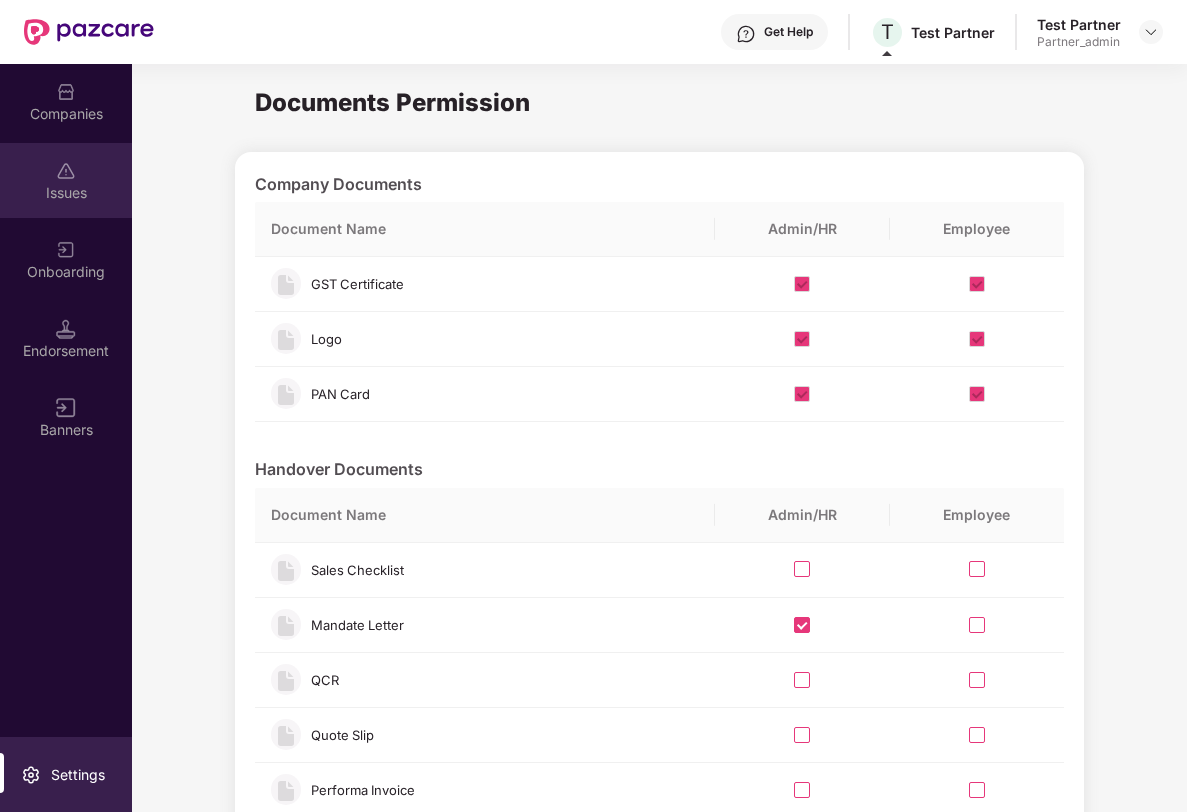 click on "Issues" at bounding box center (66, 193) 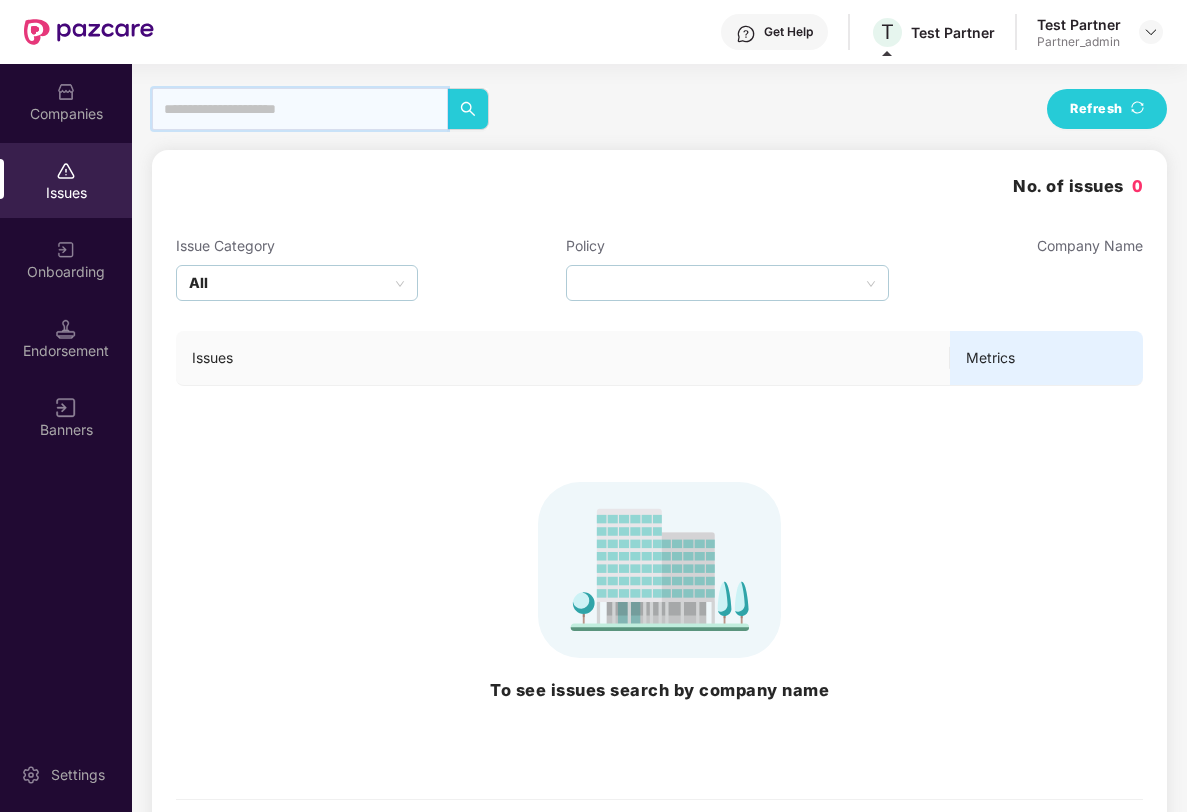 click at bounding box center (300, 109) 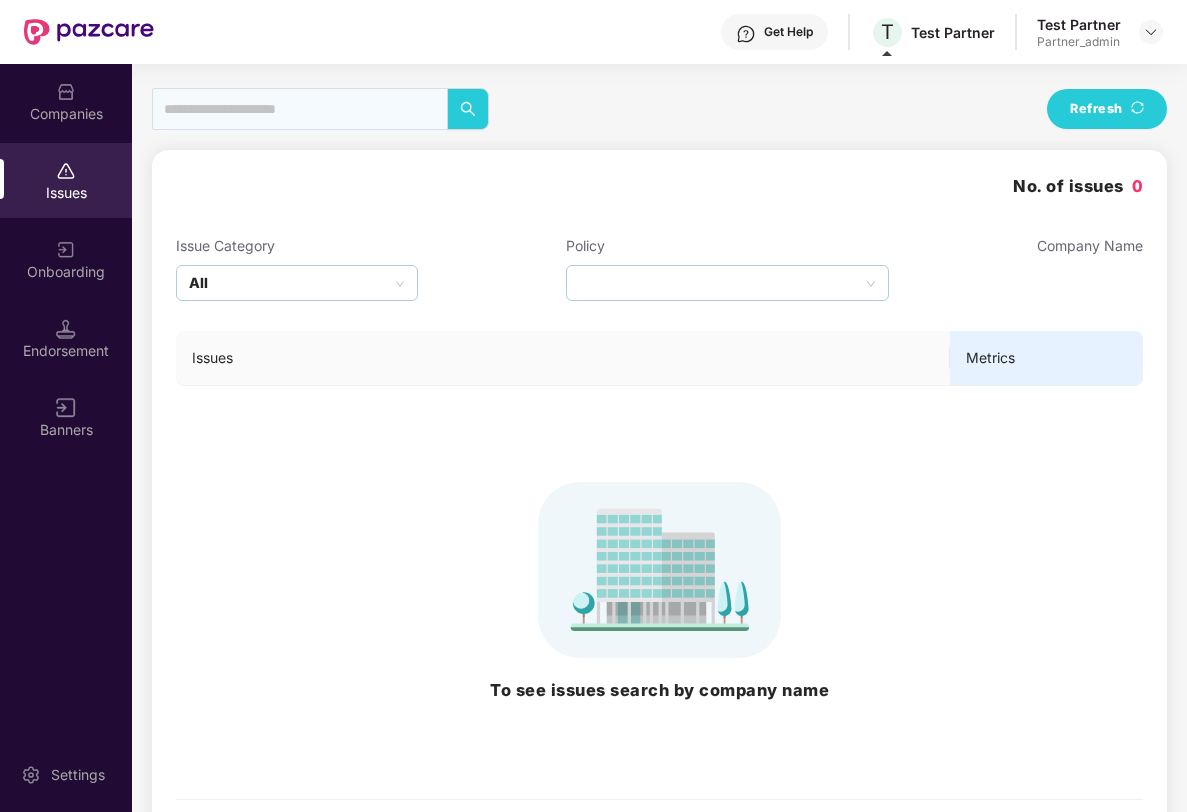 click on "Issues Metrics To see issues search by company name" at bounding box center [659, 551] 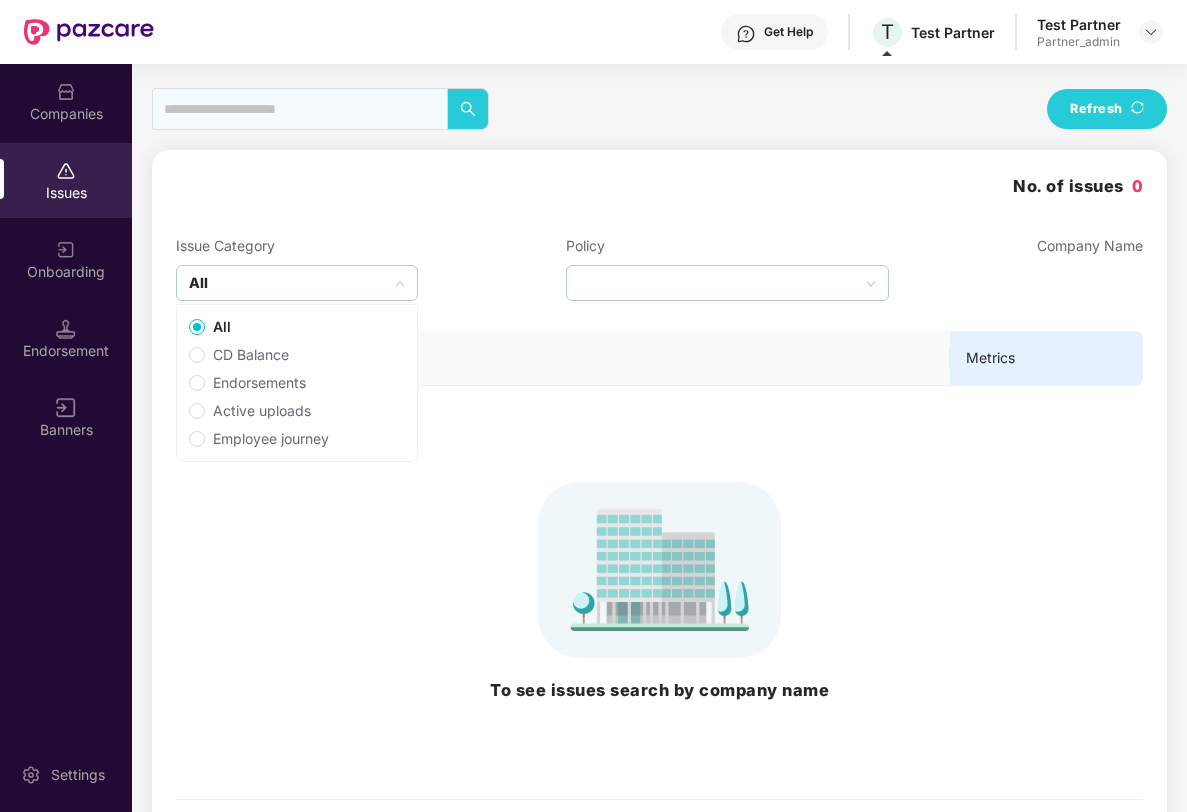 click on "Employee journey" at bounding box center [293, 439] 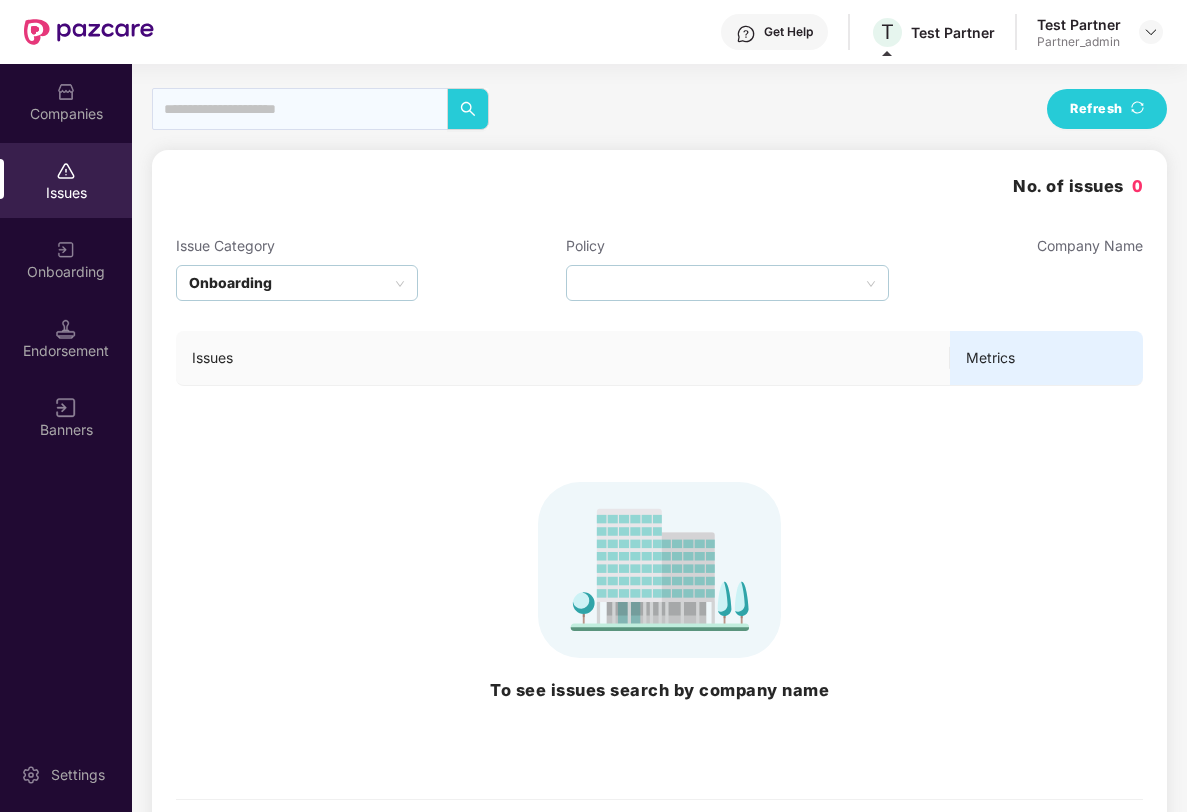 click on "Issues" at bounding box center [563, 358] 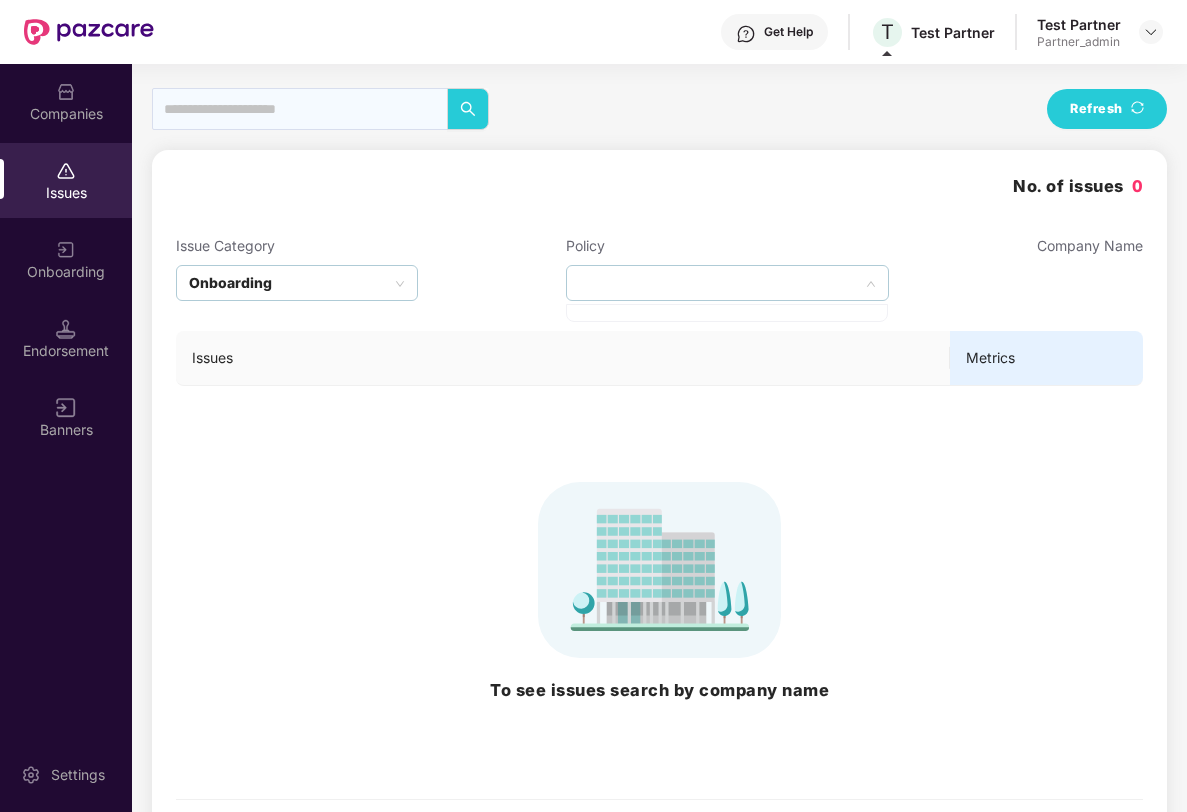click at bounding box center [727, 283] 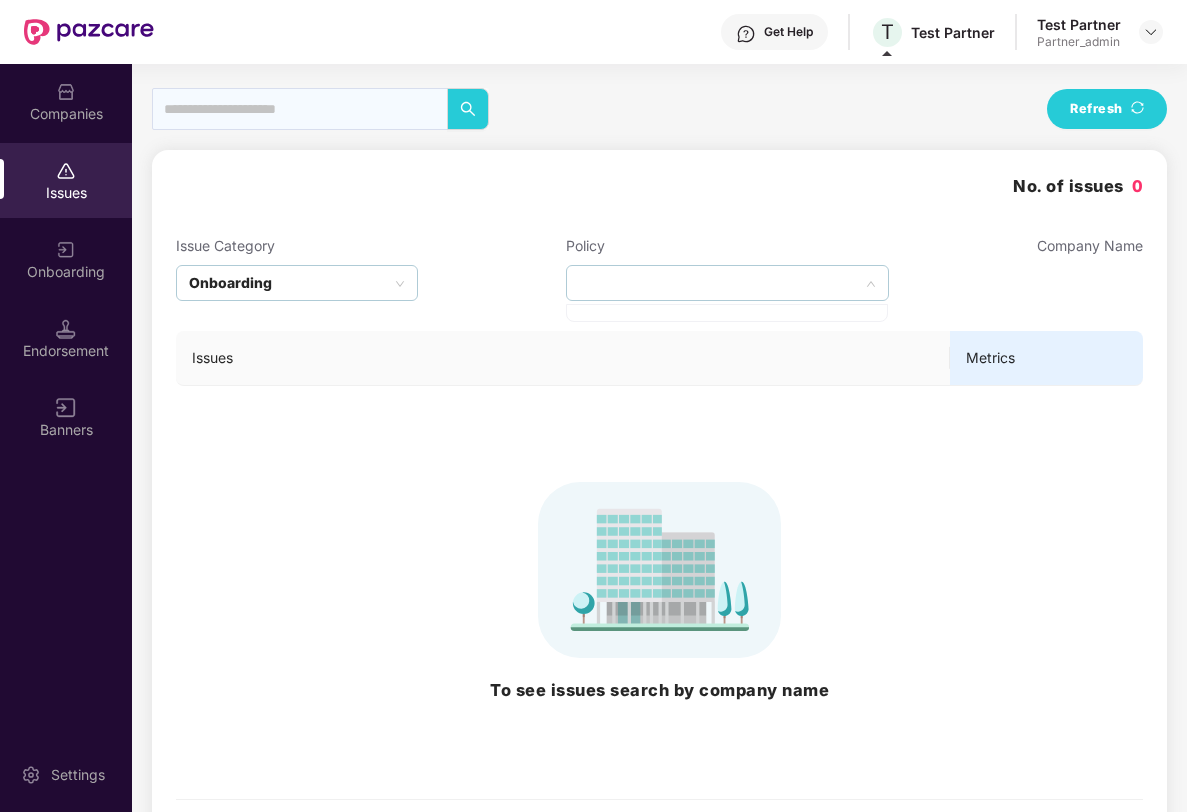 click at bounding box center [727, 283] 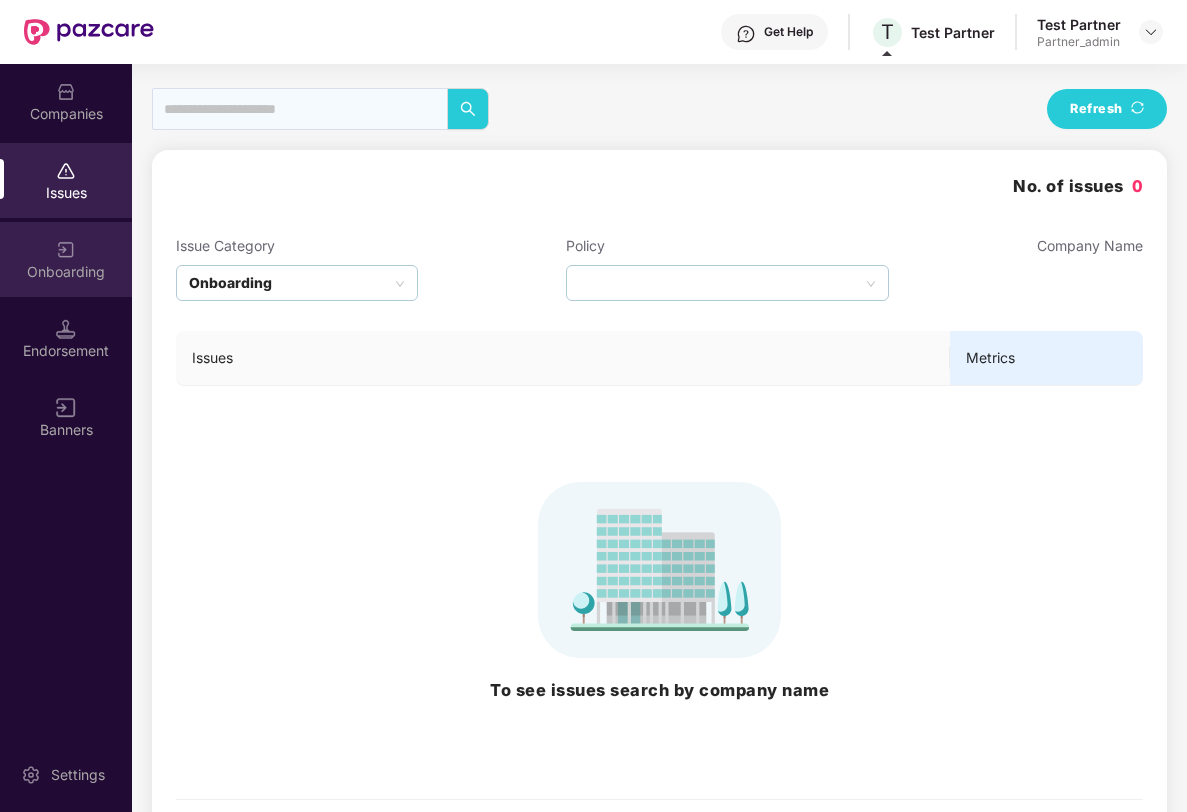 click on "Onboarding" at bounding box center (66, 259) 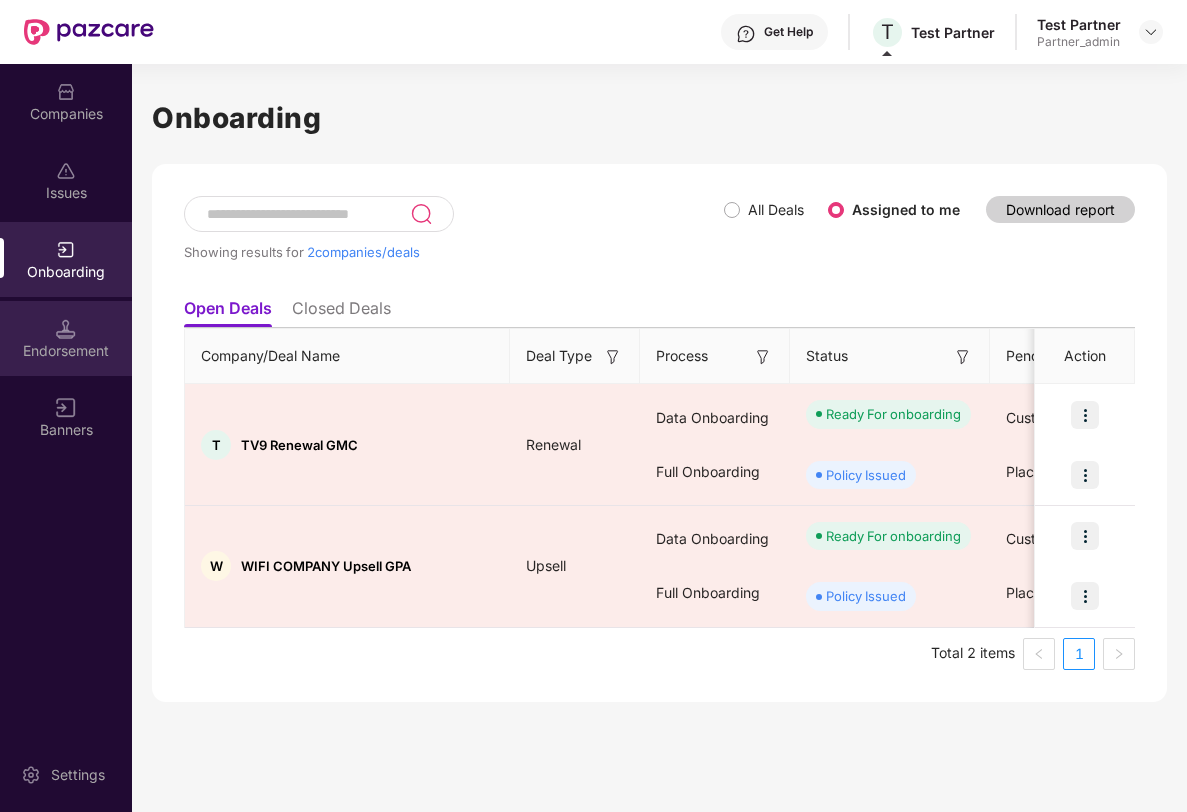click on "Endorsement" at bounding box center (66, 351) 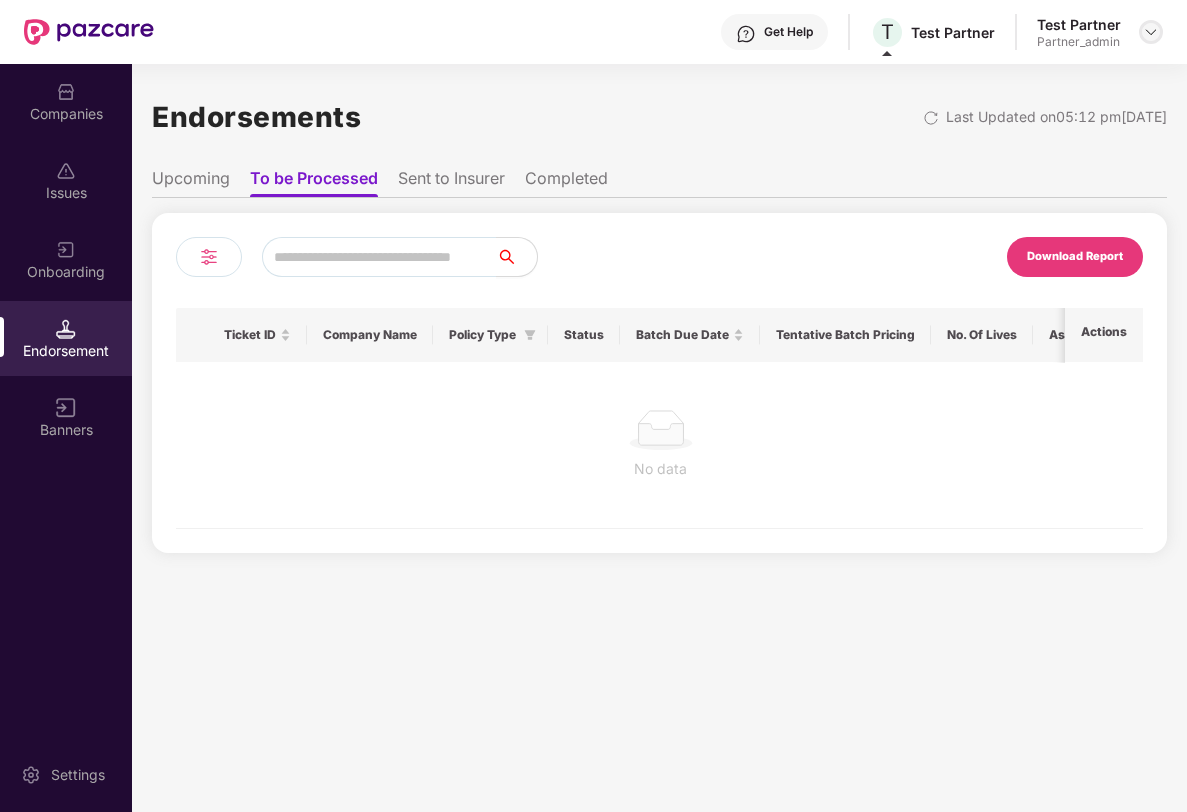 click at bounding box center (1151, 32) 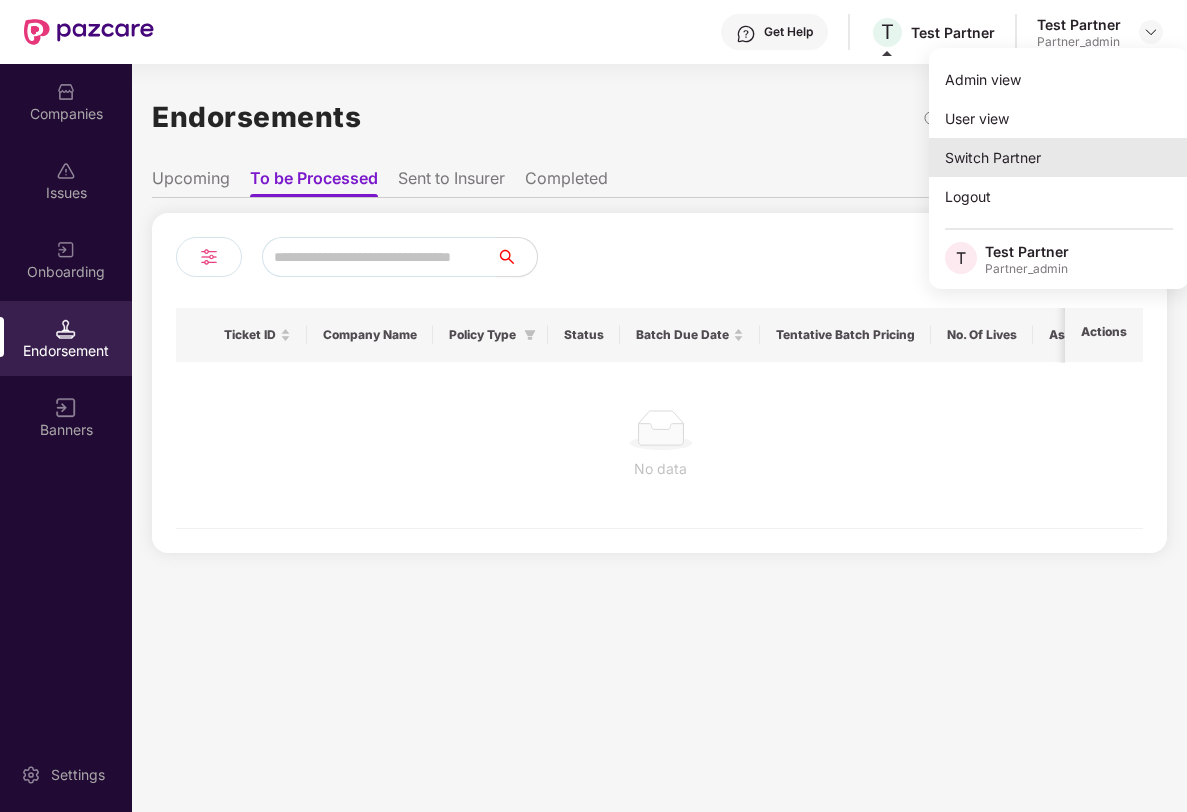 click on "Switch Partner" at bounding box center [1059, 157] 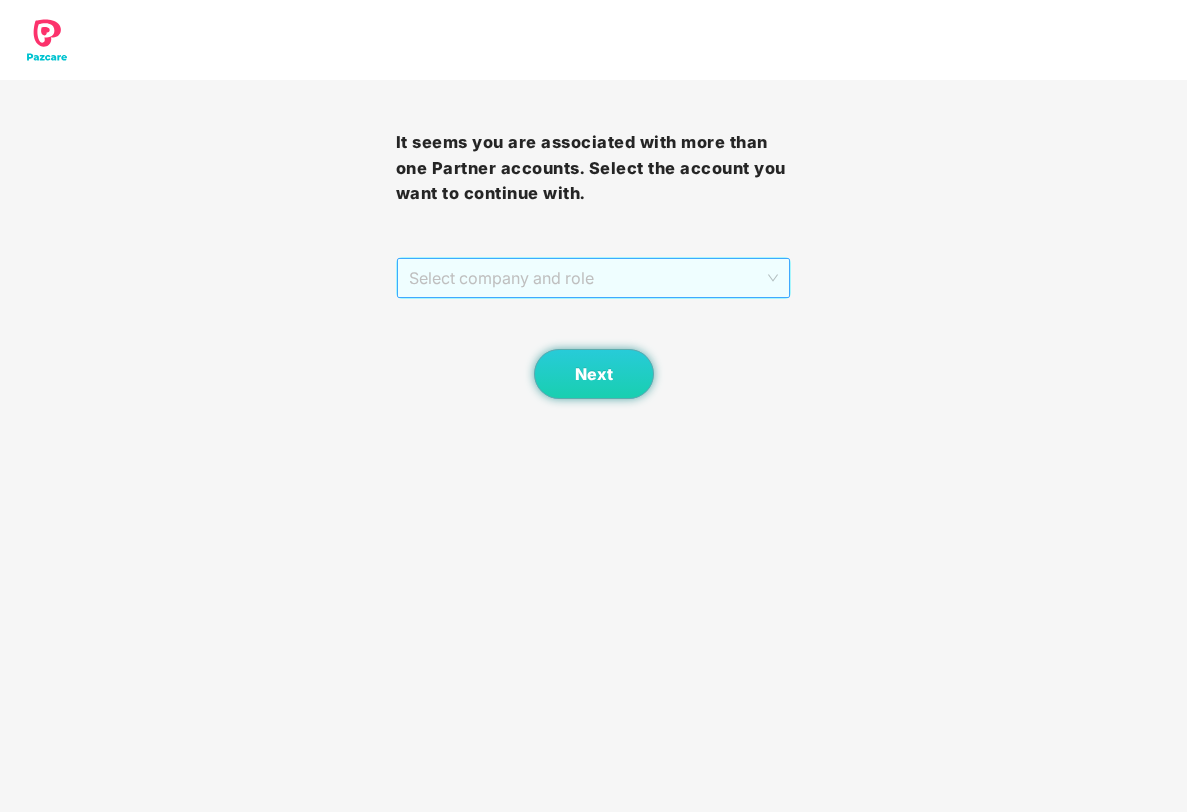 click on "Select company and role" at bounding box center (594, 278) 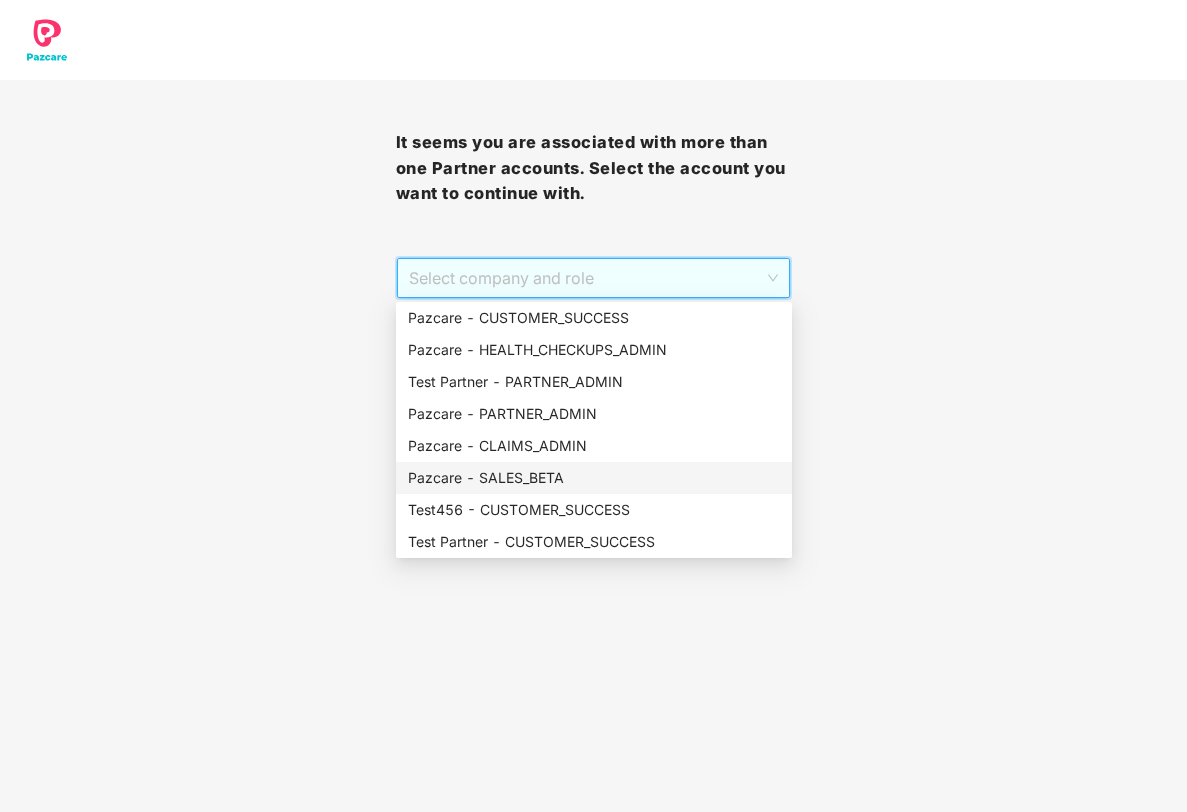 click on "Pazcare - SALES_BETA" at bounding box center (594, 478) 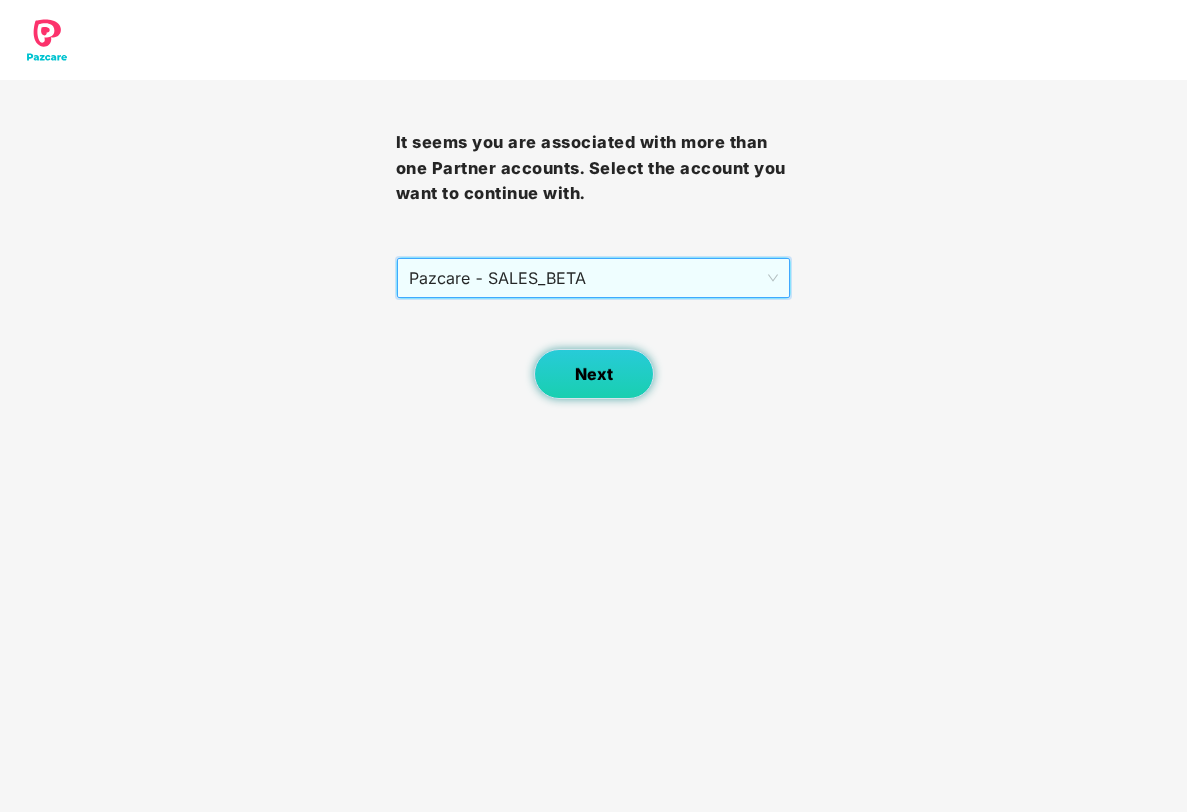 click on "Next" at bounding box center [594, 374] 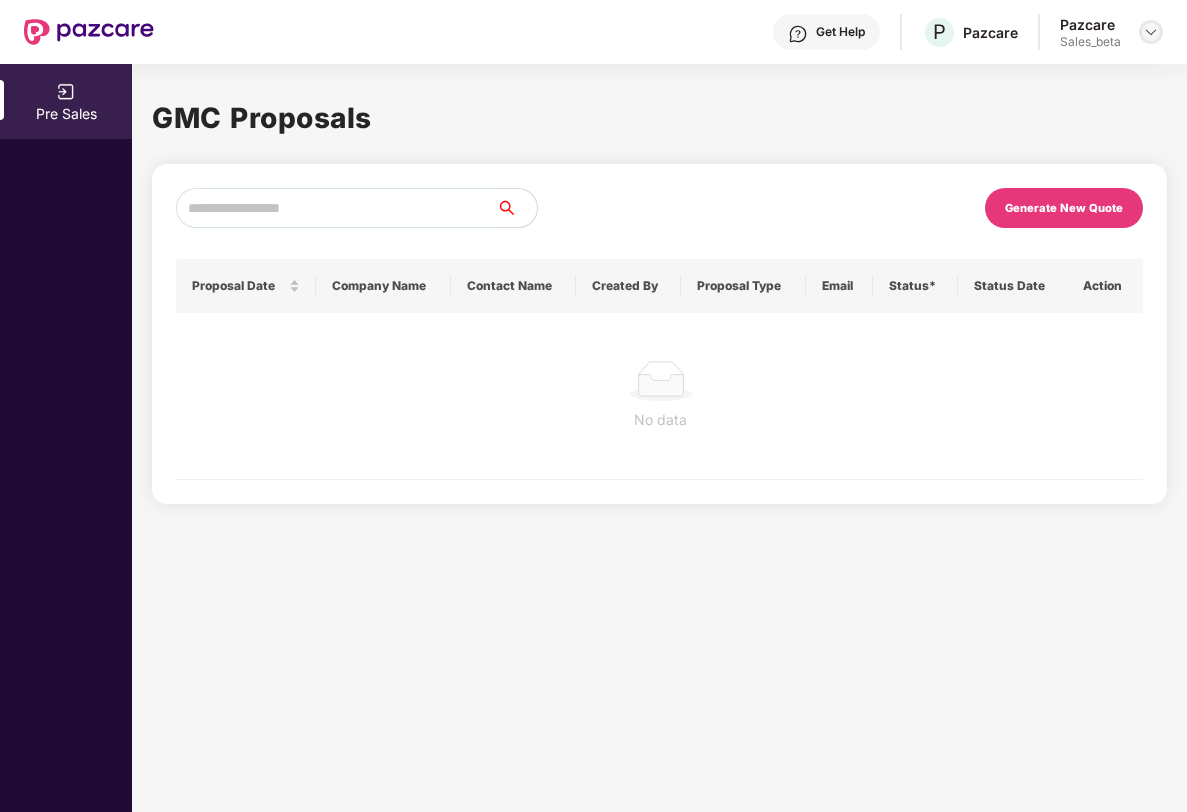 click at bounding box center [1151, 32] 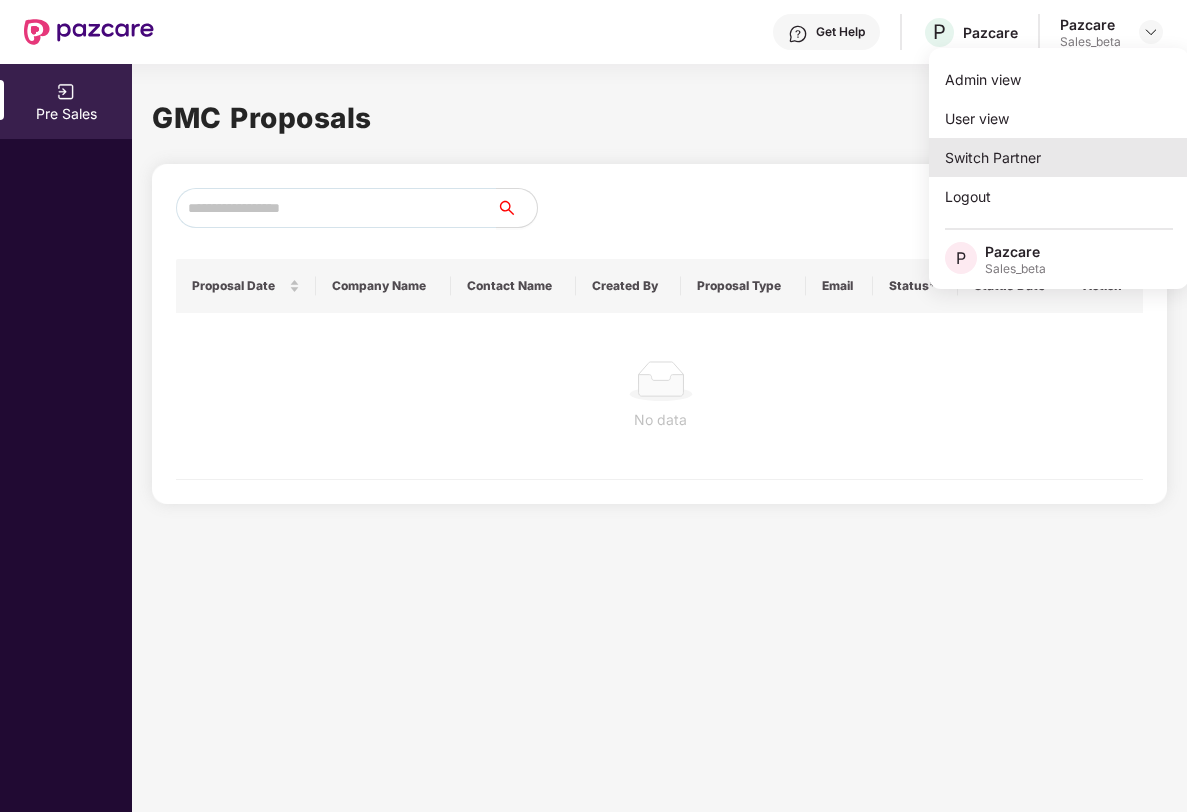 click on "Switch Partner" at bounding box center (1059, 157) 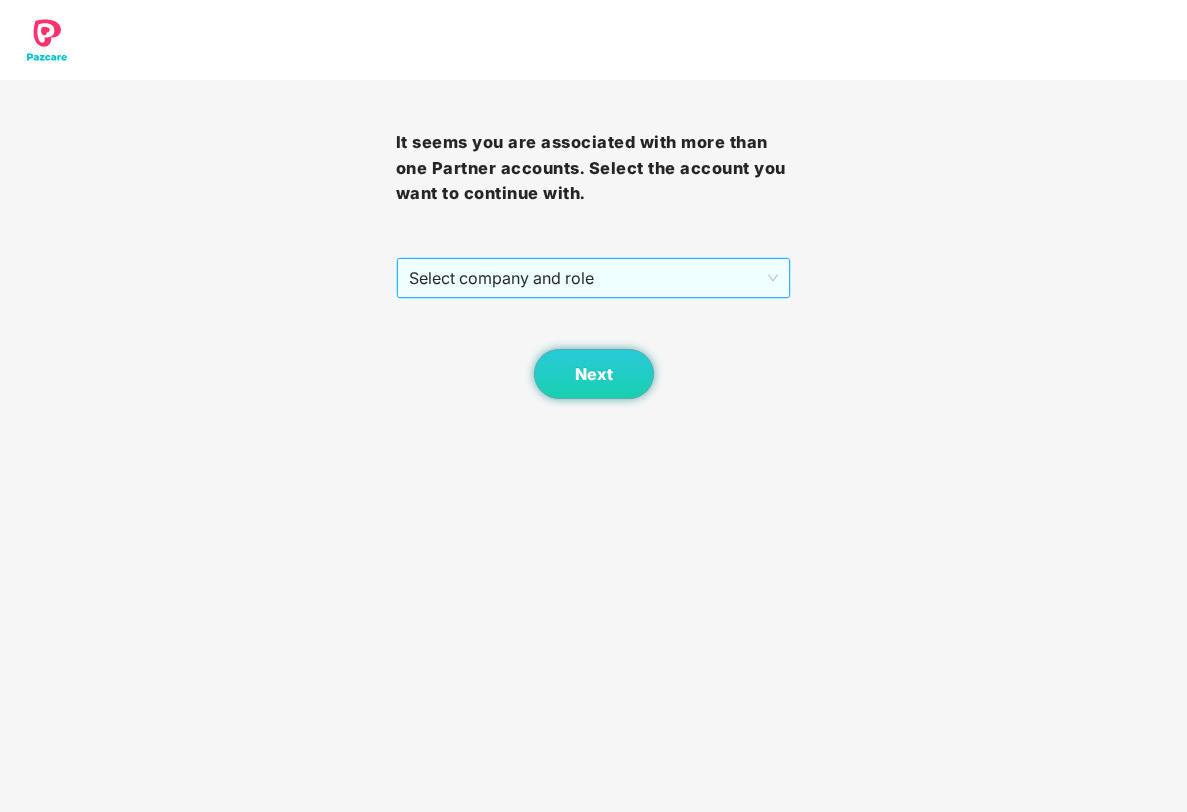 click on "Select company and role" at bounding box center (594, 278) 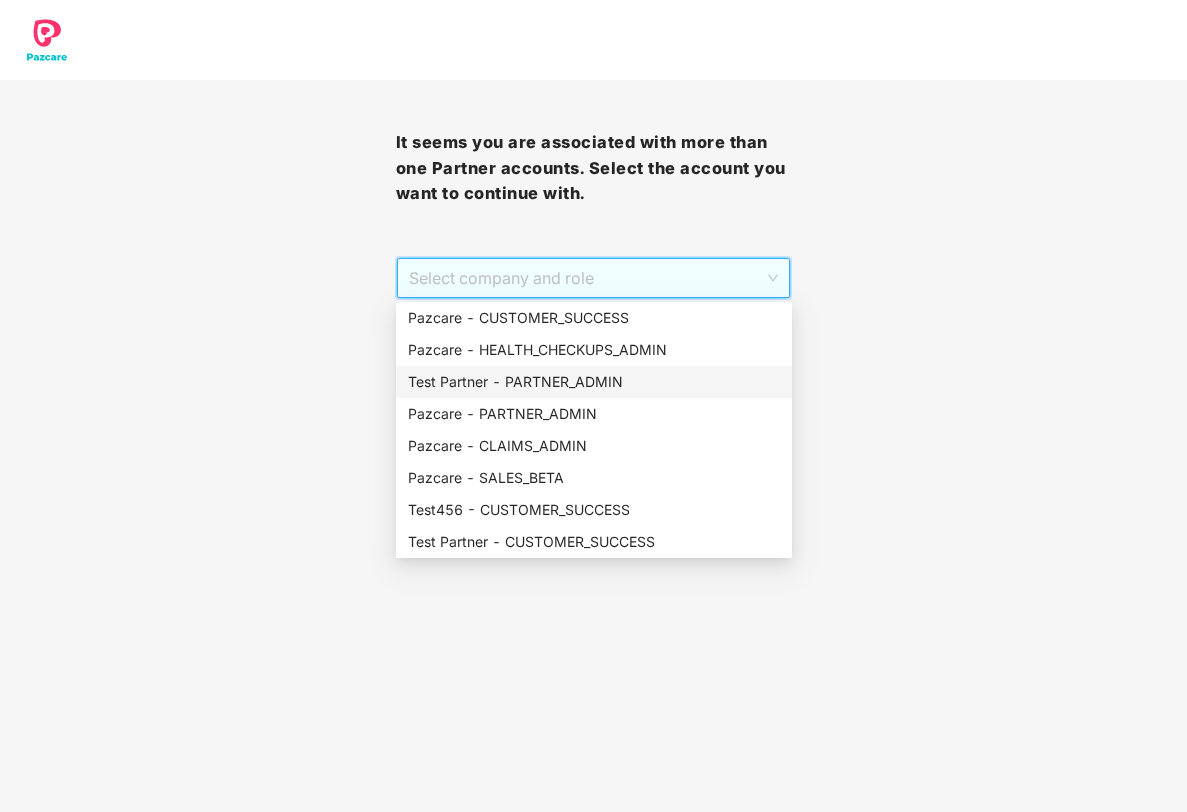 click on "Test Partner - PARTNER_ADMIN" at bounding box center [594, 382] 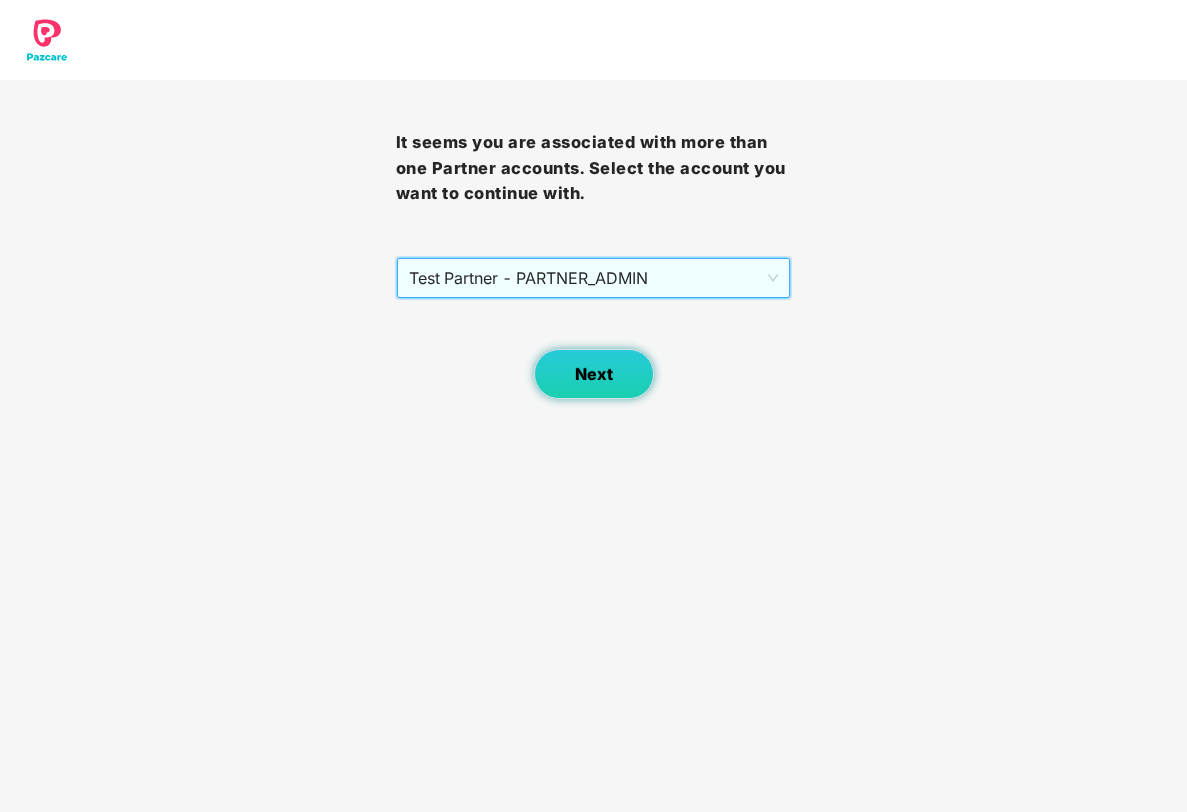 click on "Next" at bounding box center (594, 374) 